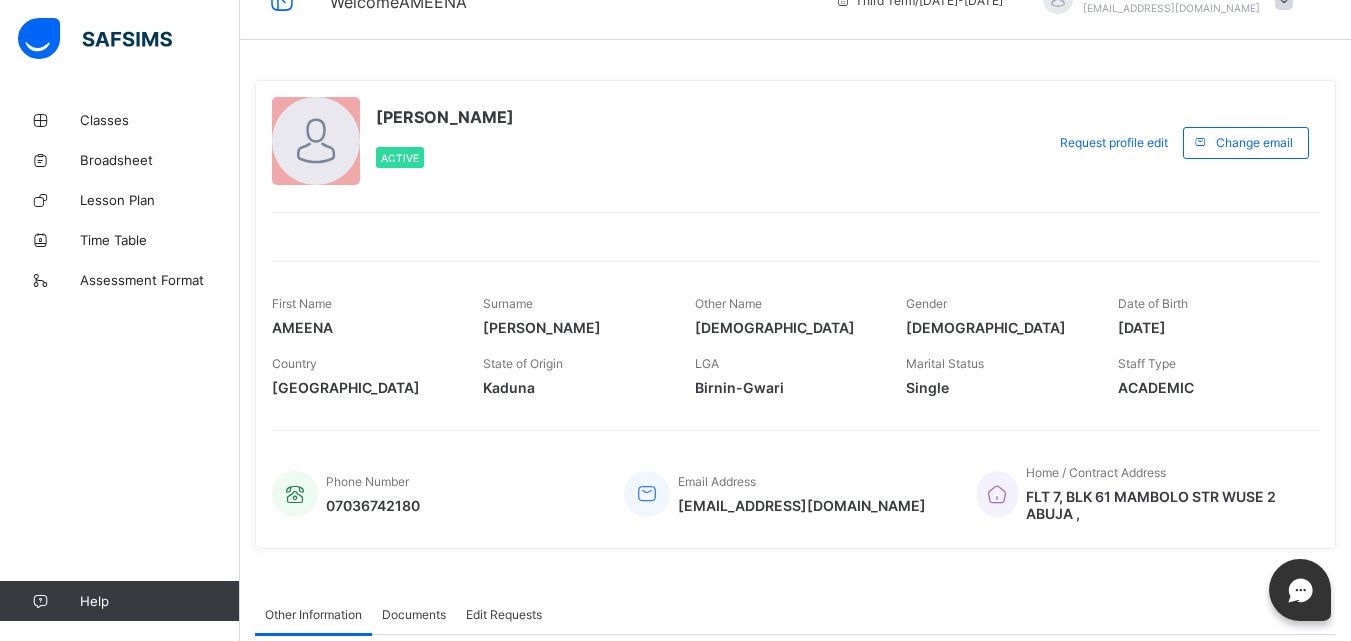 scroll, scrollTop: 40, scrollLeft: 0, axis: vertical 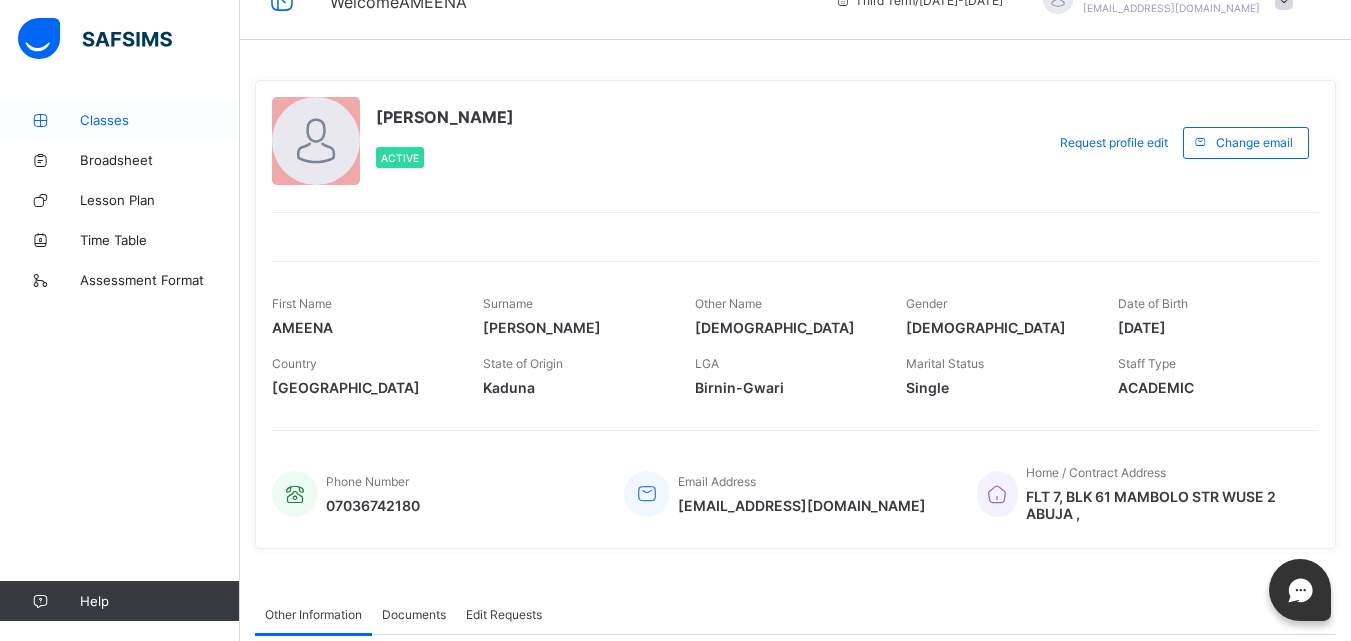 click on "Classes" at bounding box center (160, 120) 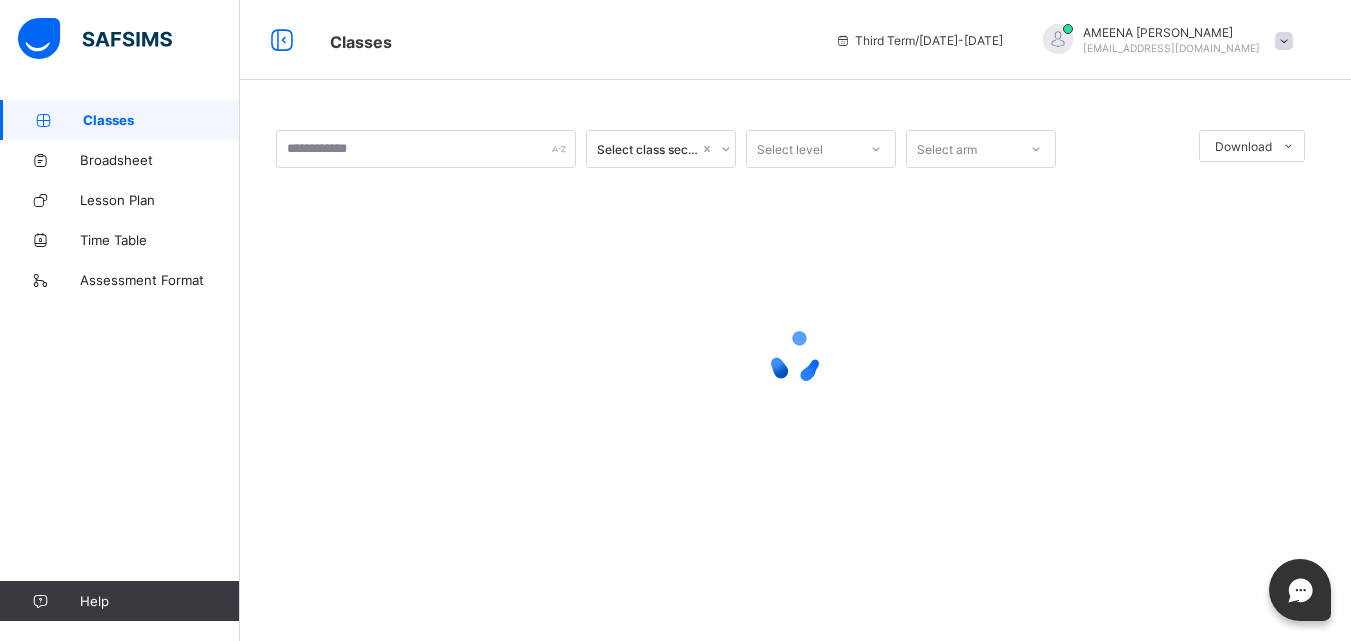scroll, scrollTop: 0, scrollLeft: 0, axis: both 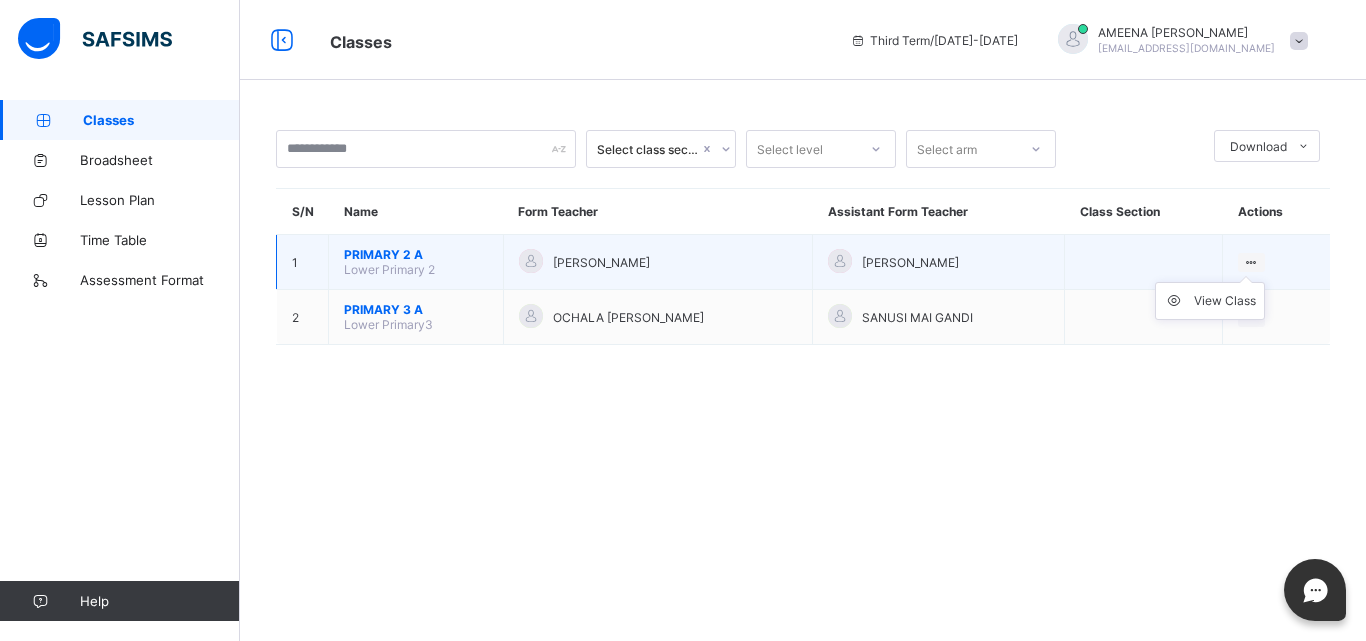 click on "View Class" at bounding box center (1210, 301) 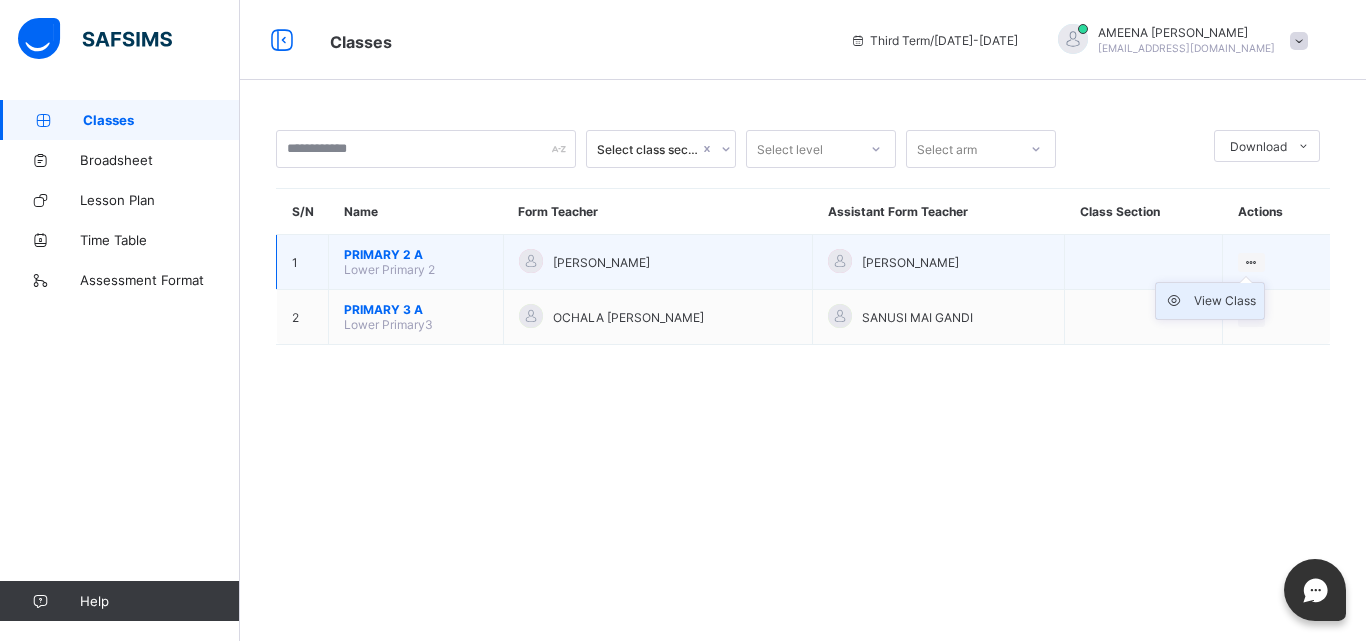 click on "View Class" at bounding box center (1210, 301) 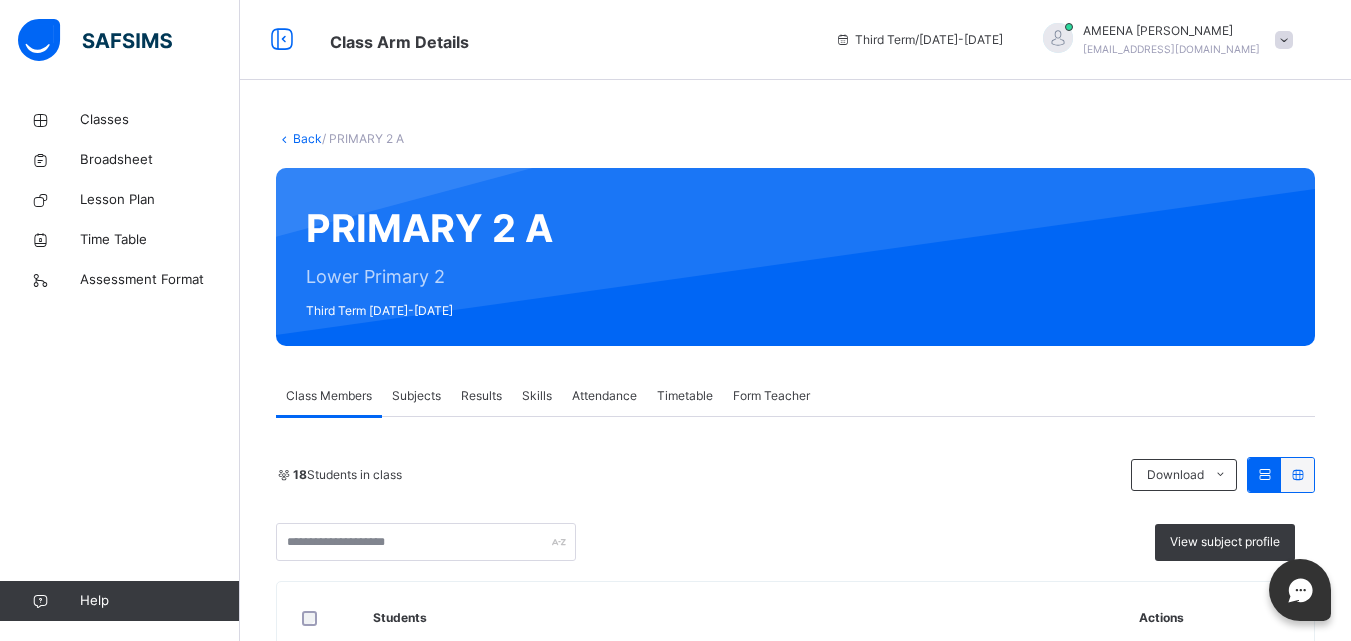 click on "Results" at bounding box center [481, 396] 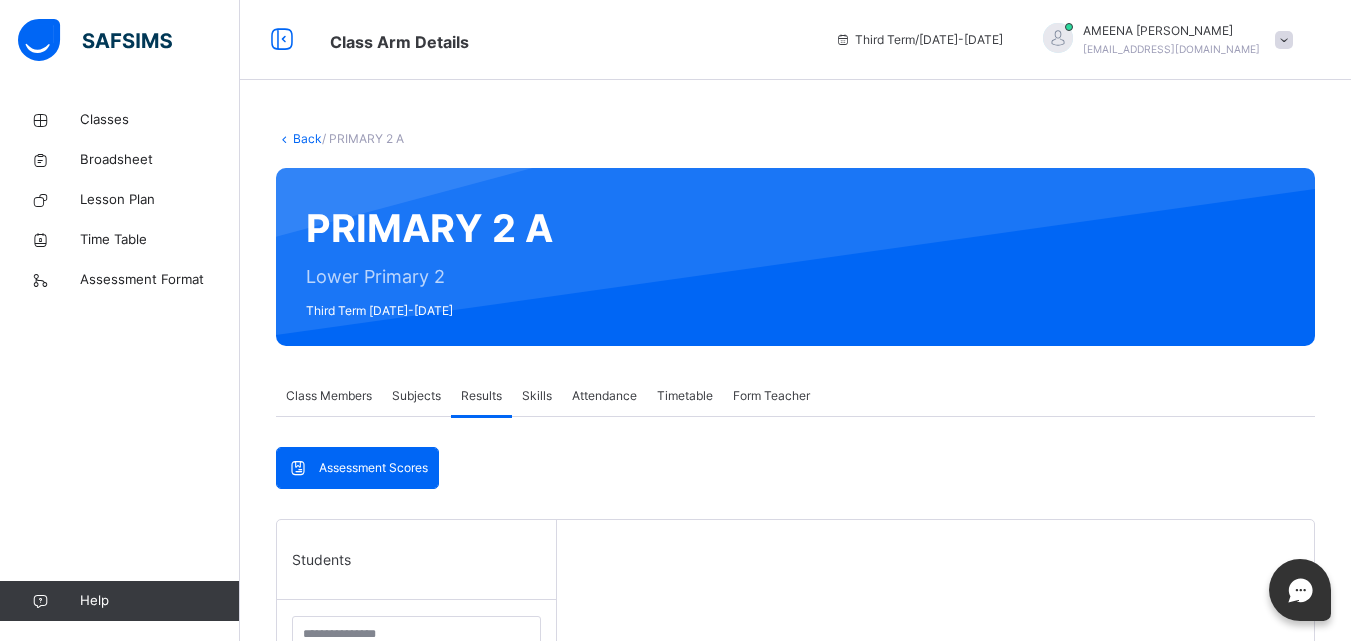 click on "Subjects" at bounding box center (416, 396) 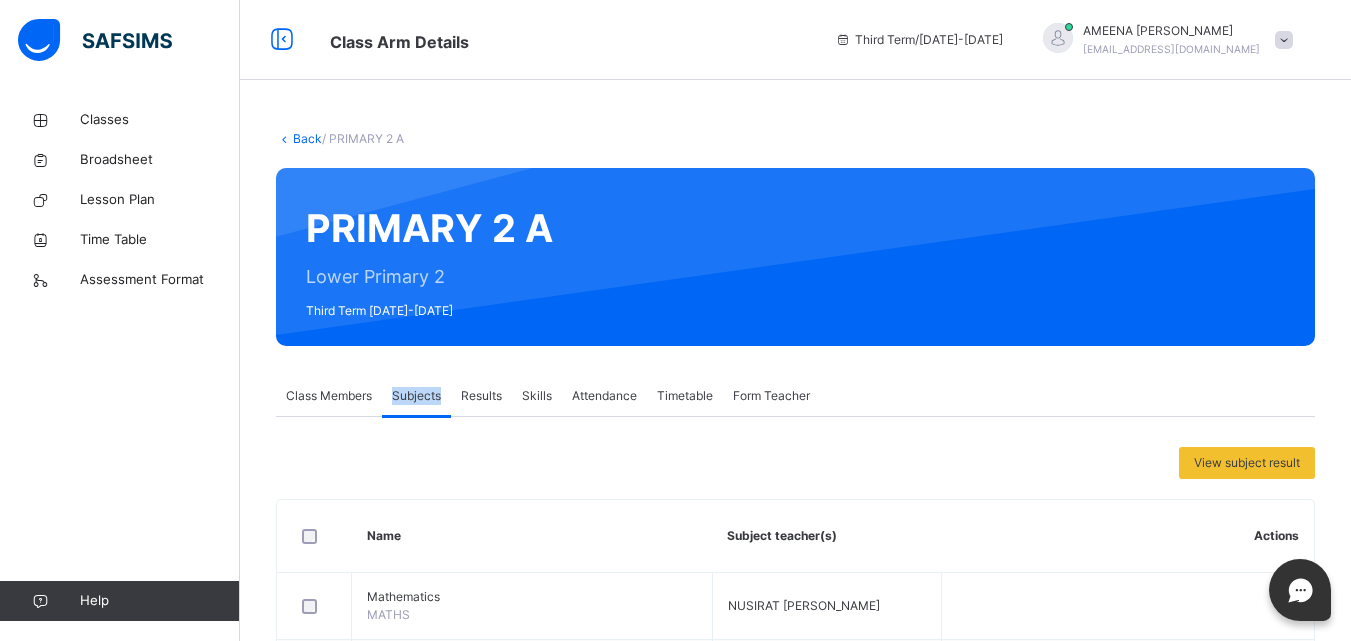 click on "Subjects" at bounding box center (416, 396) 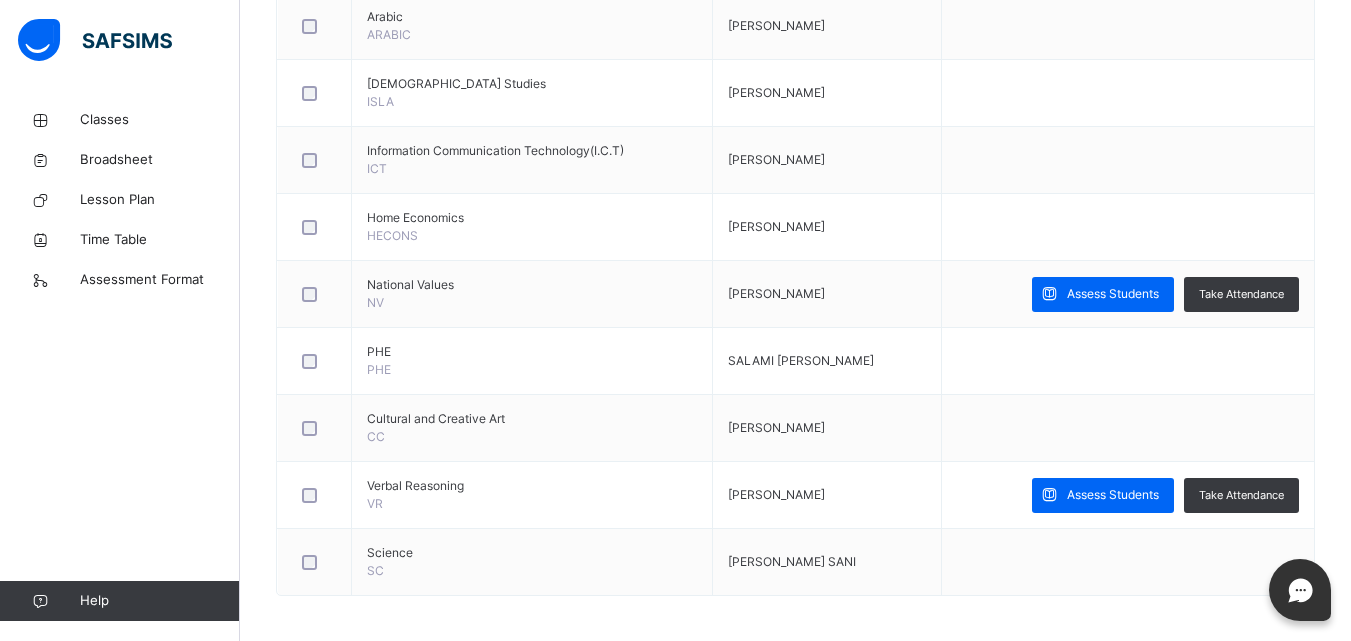 scroll, scrollTop: 786, scrollLeft: 0, axis: vertical 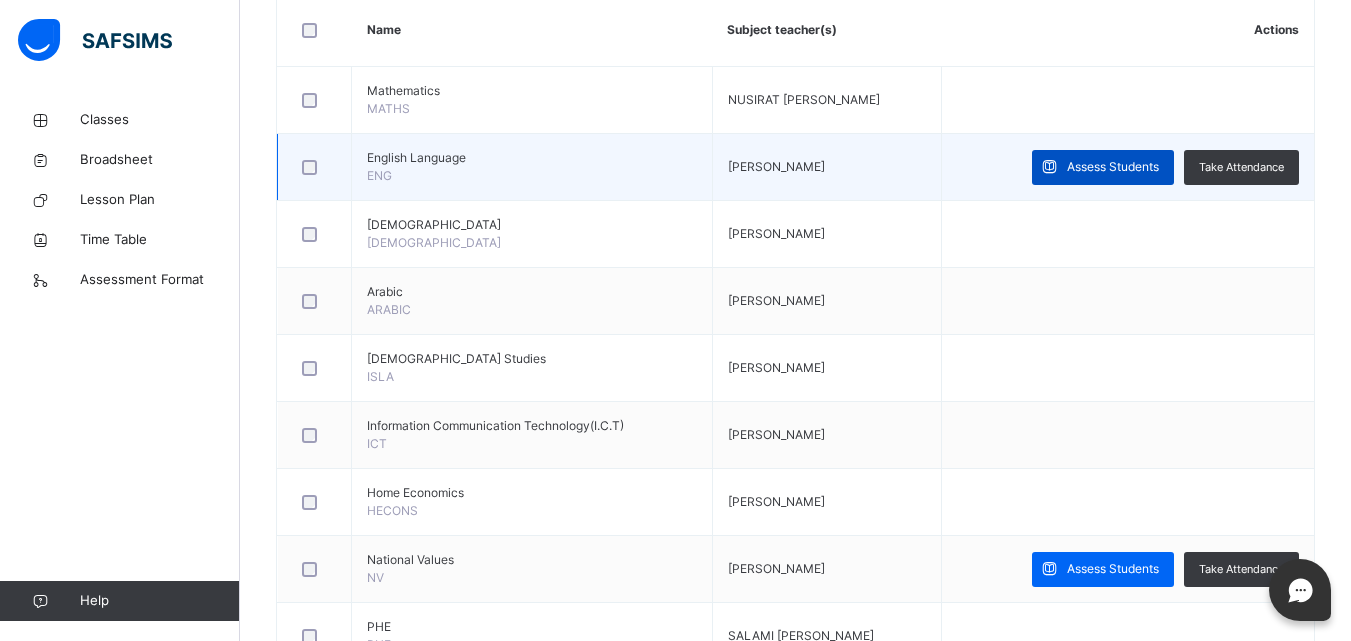 click on "Assess Students" at bounding box center (1103, 167) 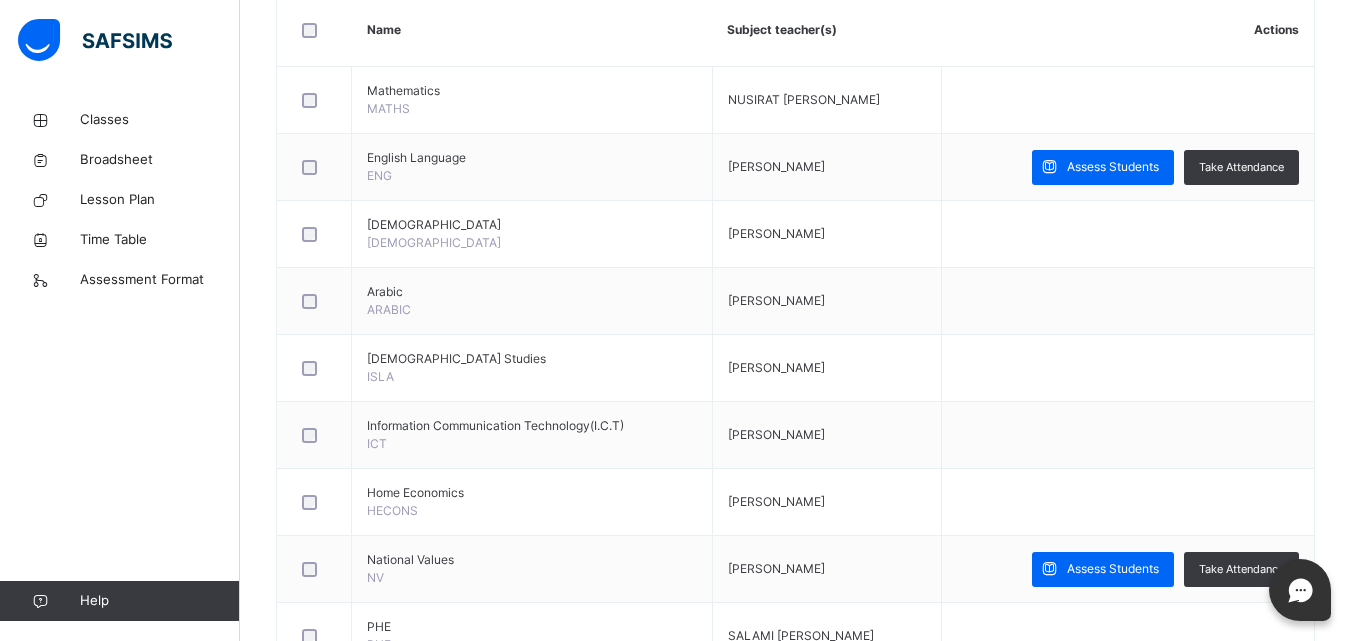 click on "RECORD BOOK × PRIMARY 2   A :   Online Actions  Download Empty Score Sheet  Upload/map score sheet Subject  ESTEEM LEARNING CENTRE Date: [DATE] 8:27:52 am Score Sheet Score Sheet Show Comments   Generate comment for all student   Save Entries Class Level:  PRIMARY 2   A Subject:  Session:  2024/2025 Session Session:  Third Term Students TOTAL /100 Comment   ×   Subject Teacher’s Comment Generate and see in full the comment developed by the AI with an option to regenerate the comment [PERSON_NAME] Bot Please wait while the [PERSON_NAME] Bot generates comments for all your students" at bounding box center [0, 0] 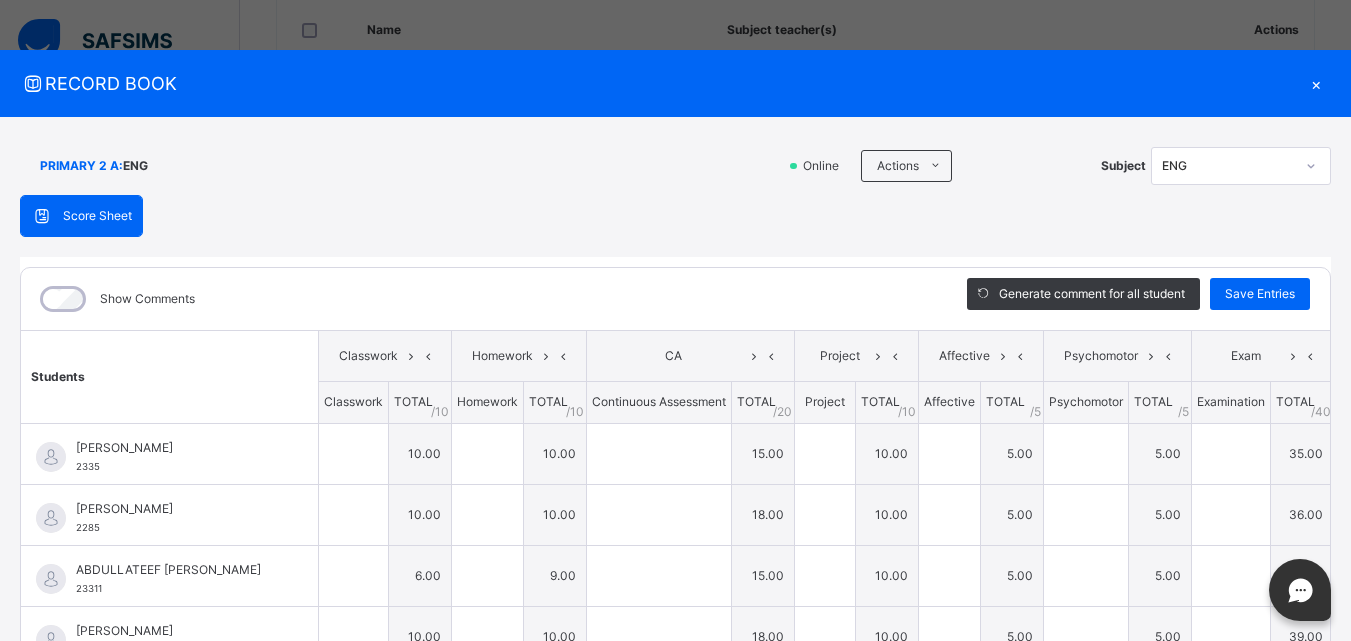type on "**" 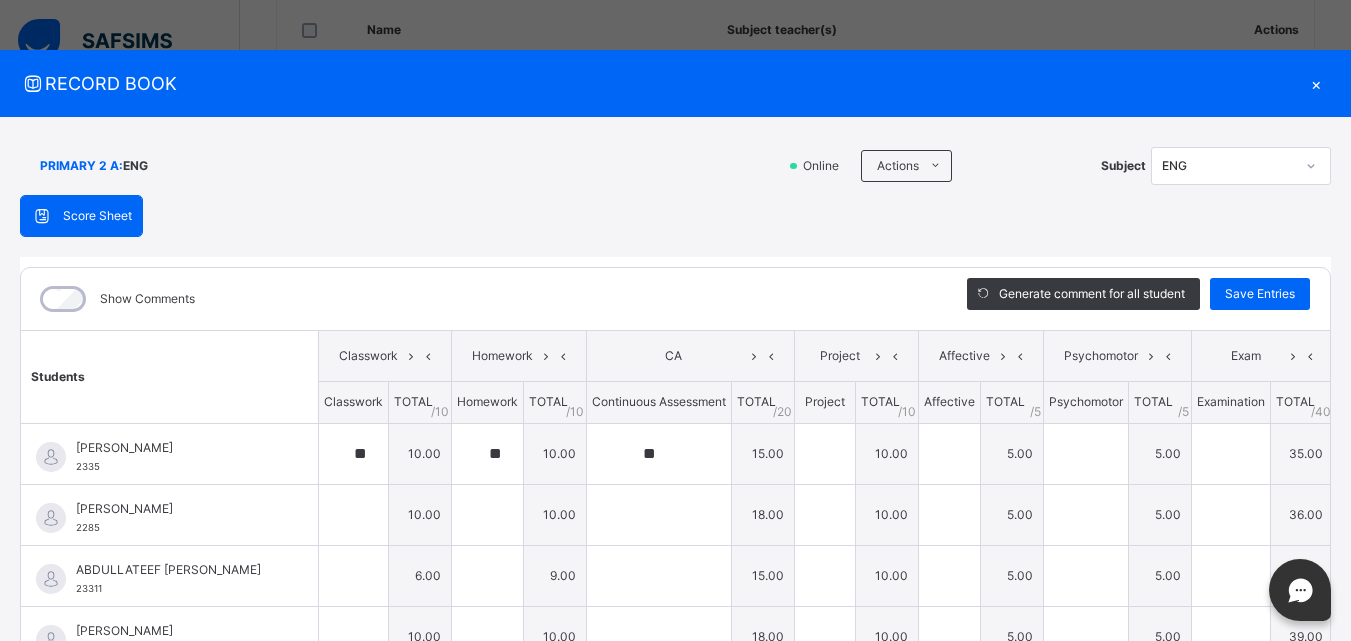 type on "**" 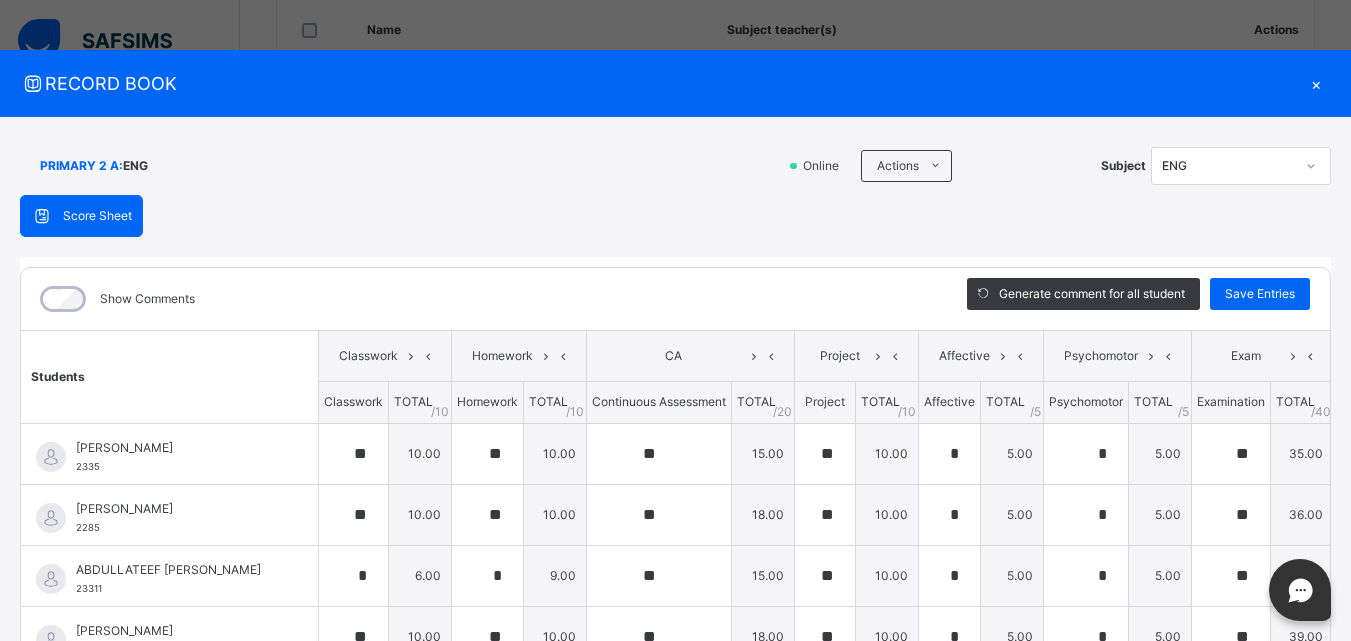 type on "**" 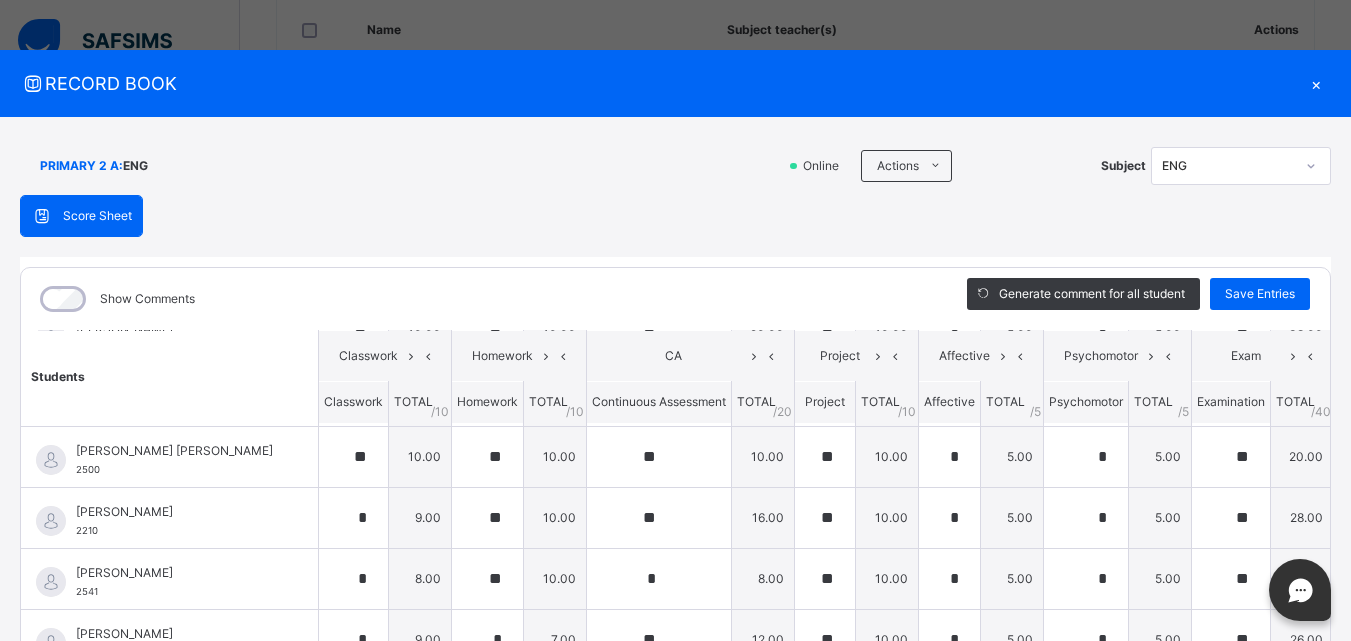 scroll, scrollTop: 285, scrollLeft: 0, axis: vertical 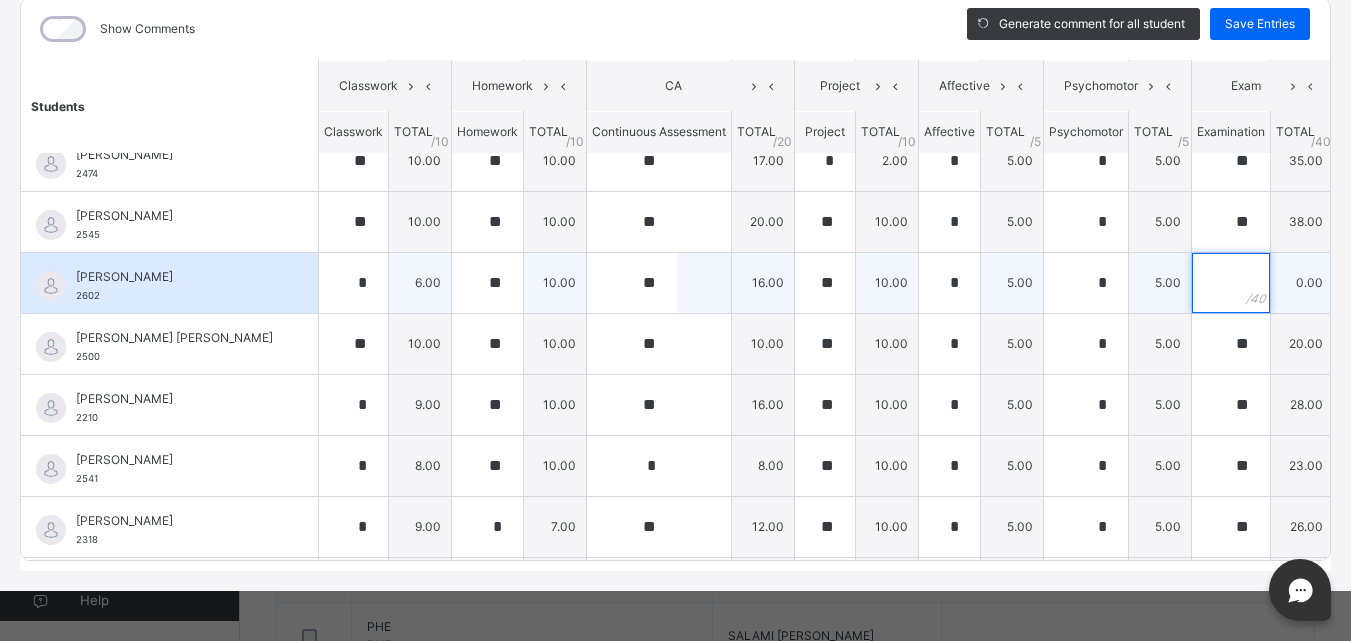 click at bounding box center [1231, 283] 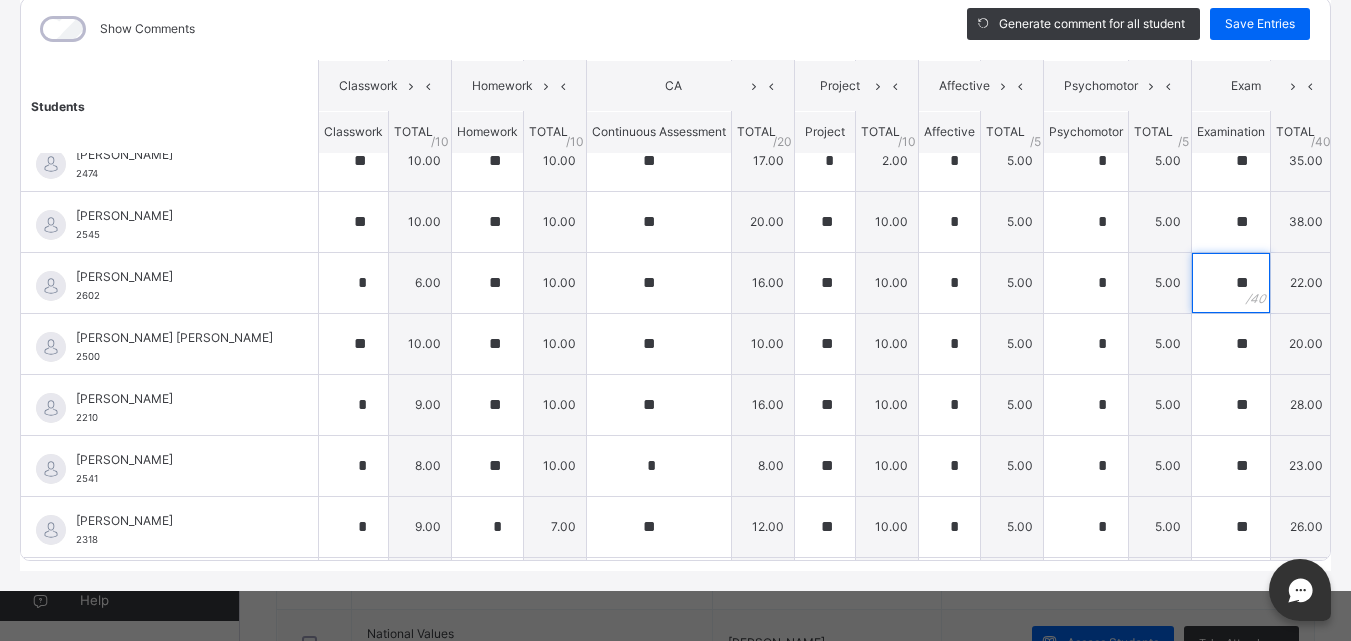 scroll, scrollTop: 426, scrollLeft: 0, axis: vertical 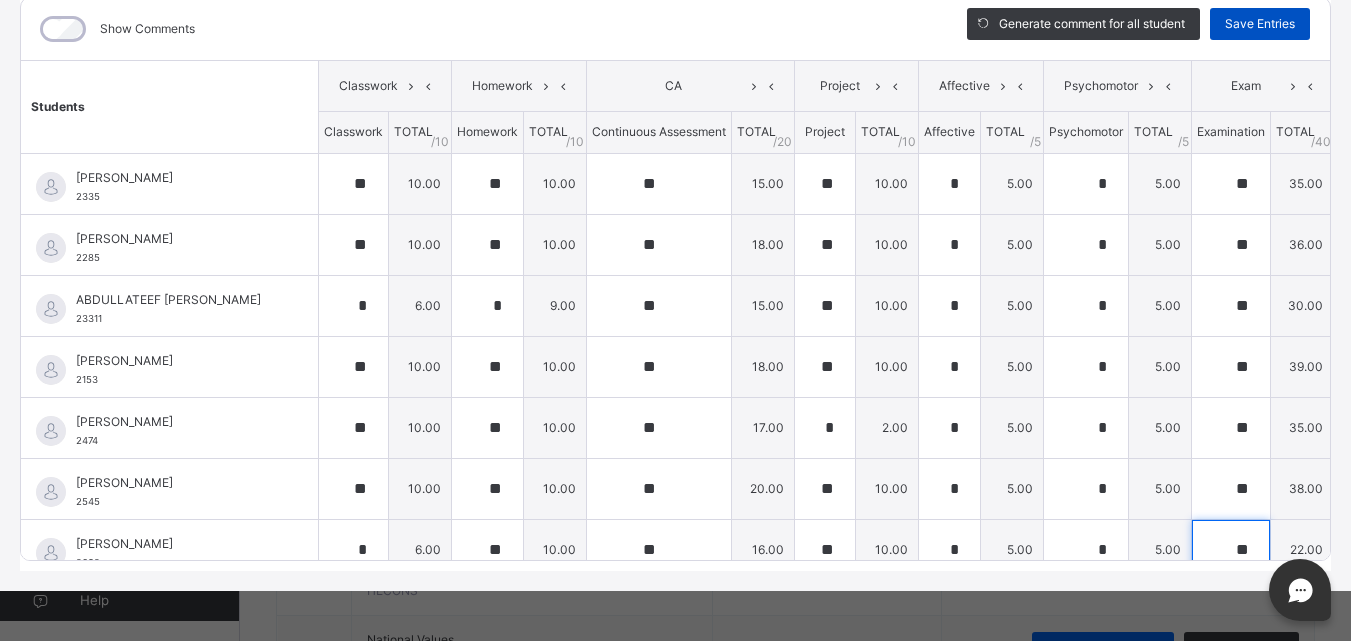 type on "**" 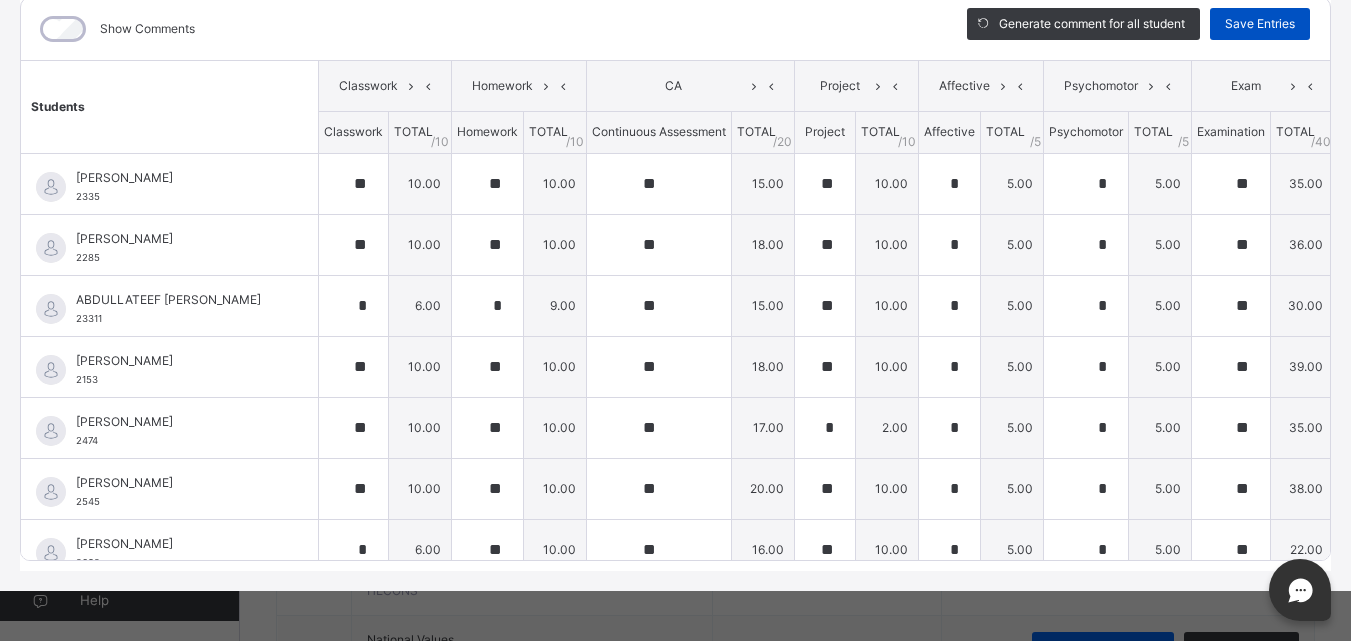 click on "Save Entries" at bounding box center (1260, 24) 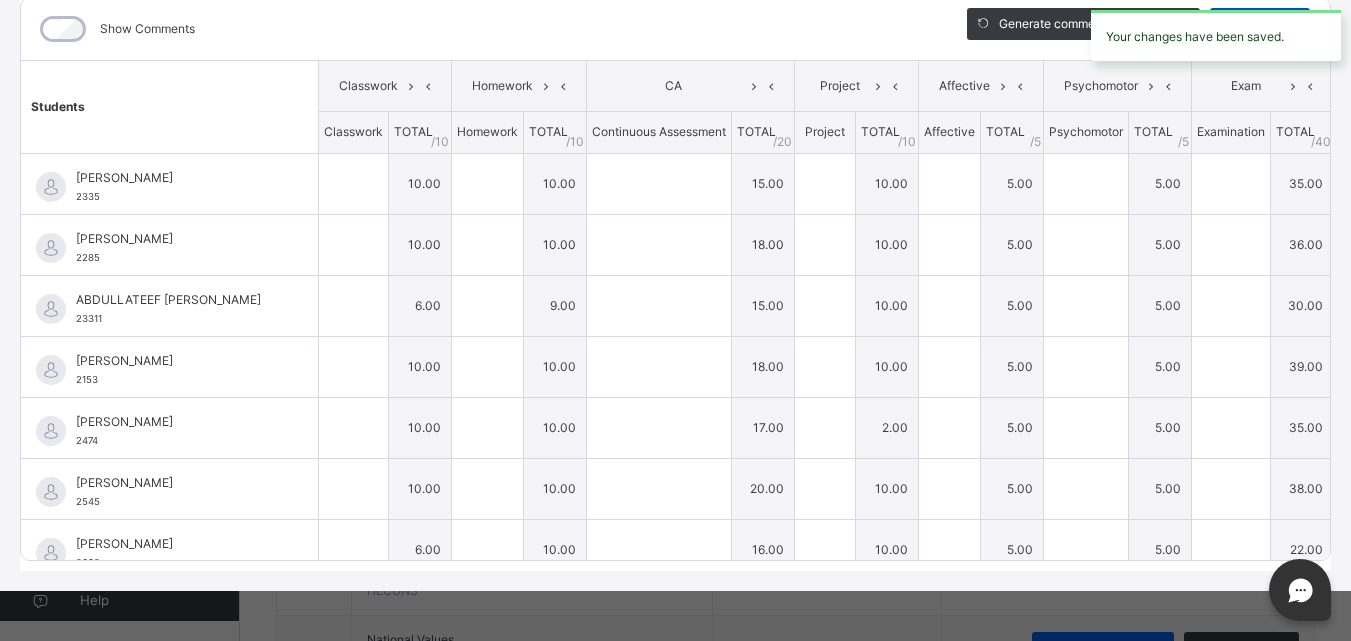 type on "**" 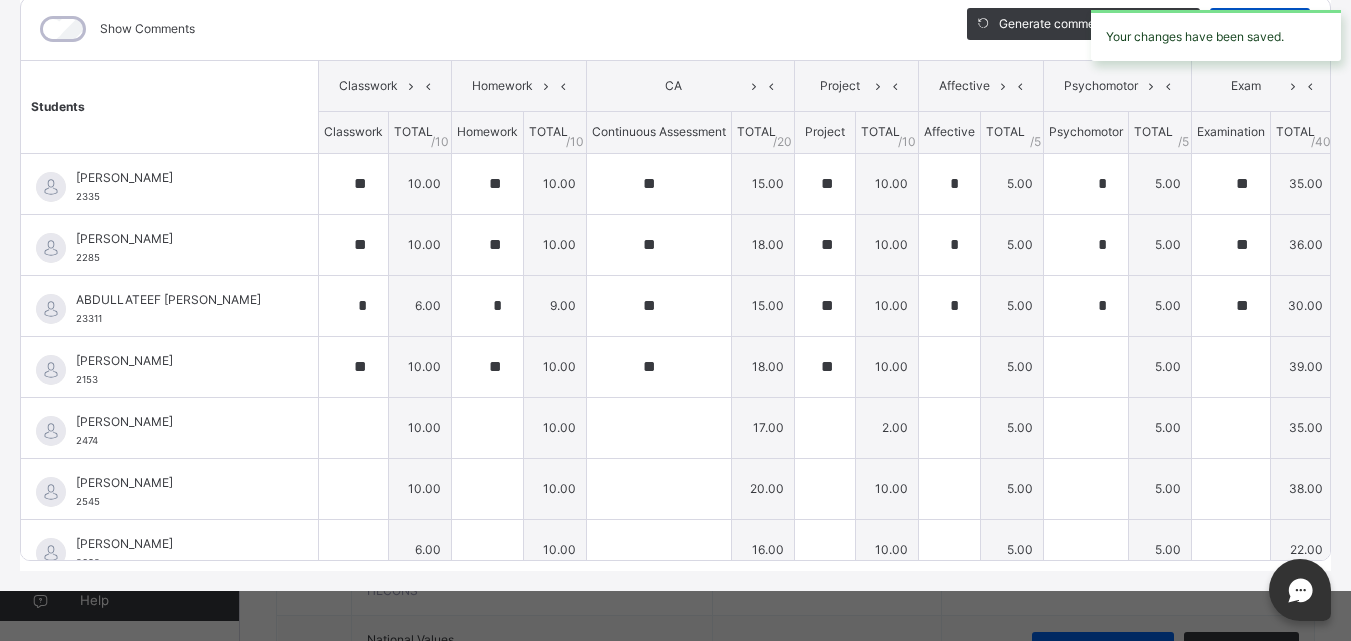 type on "*" 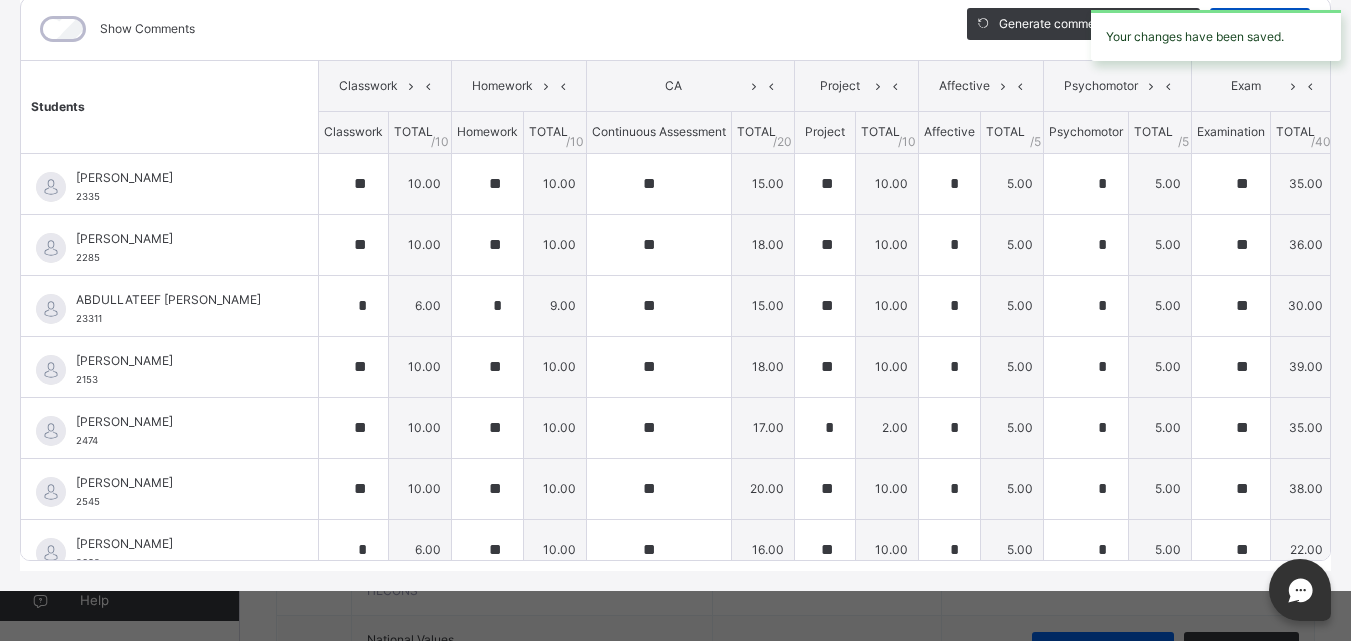 type on "**" 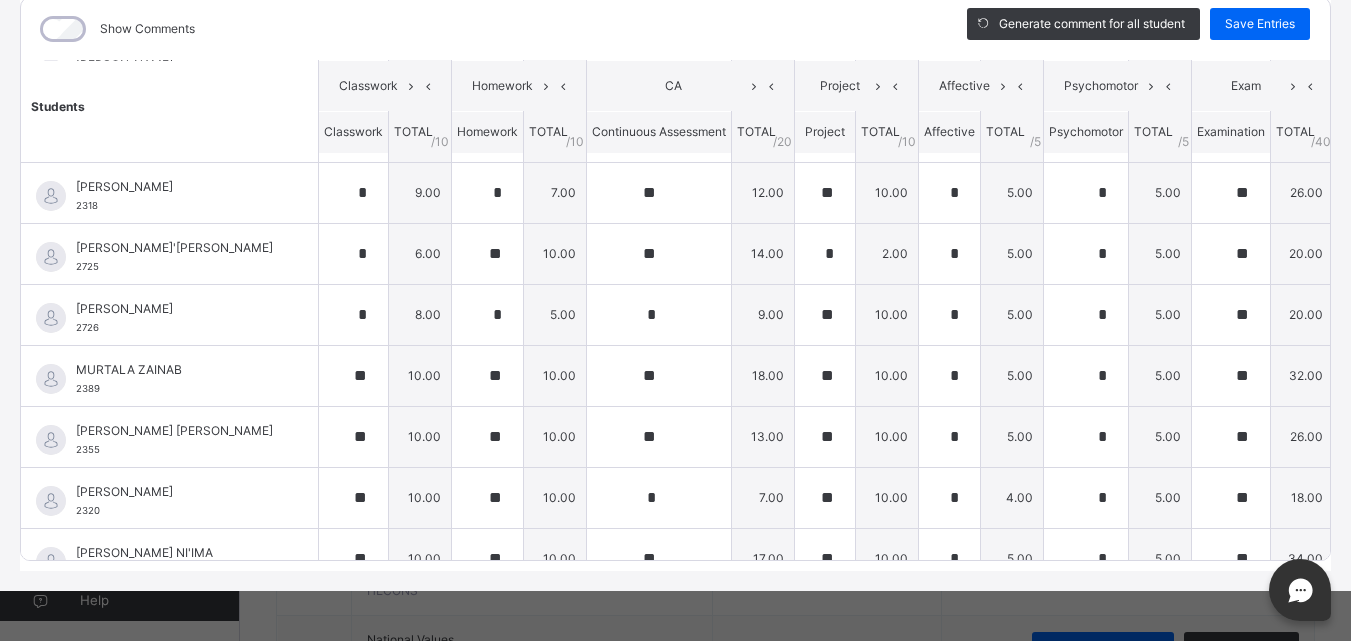 scroll, scrollTop: 707, scrollLeft: 0, axis: vertical 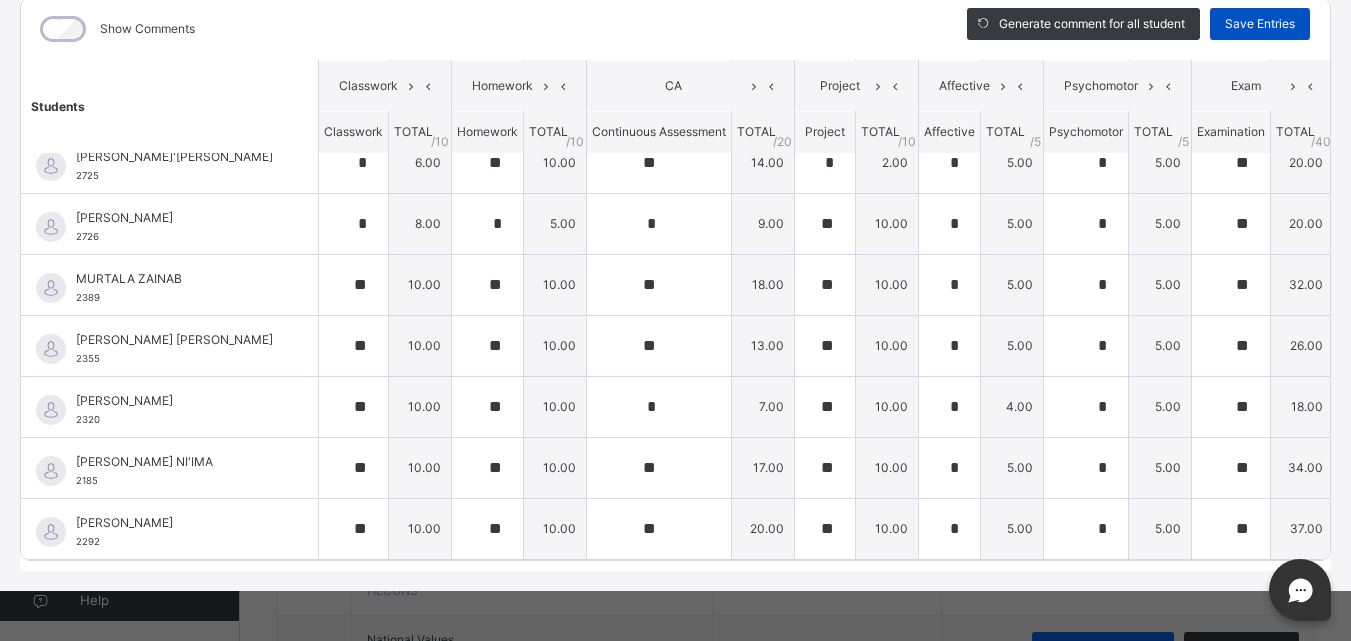 click on "Save Entries" at bounding box center (1260, 24) 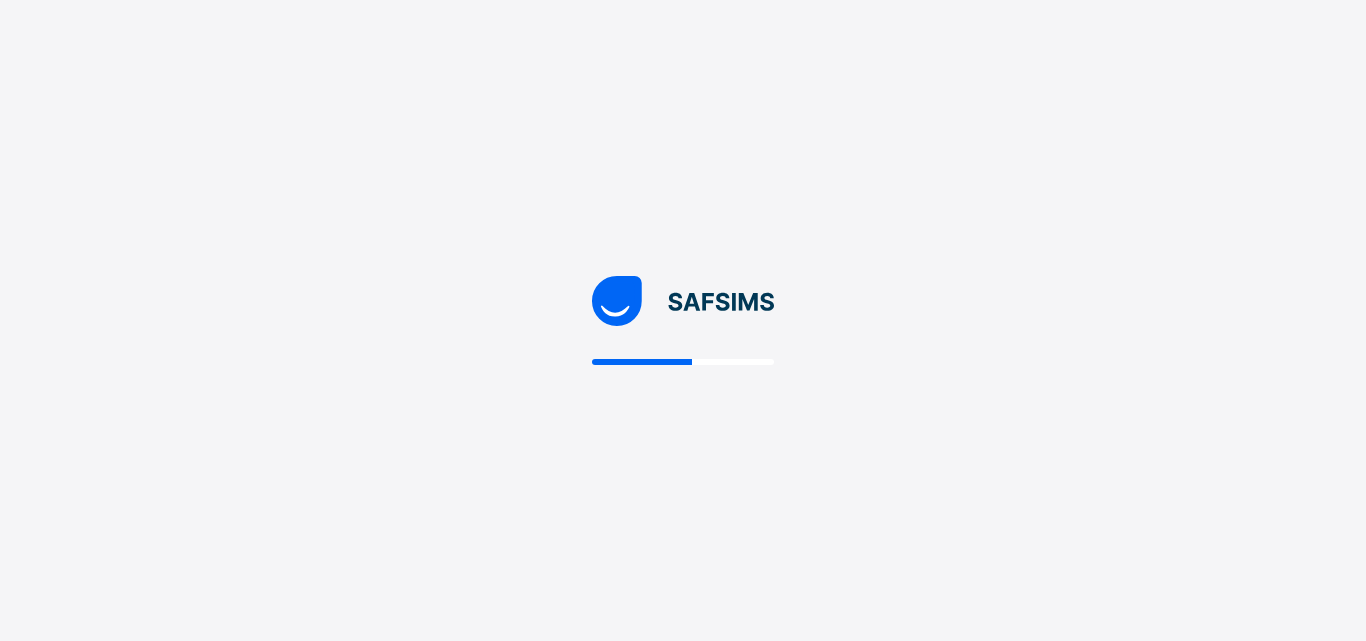 scroll, scrollTop: 0, scrollLeft: 0, axis: both 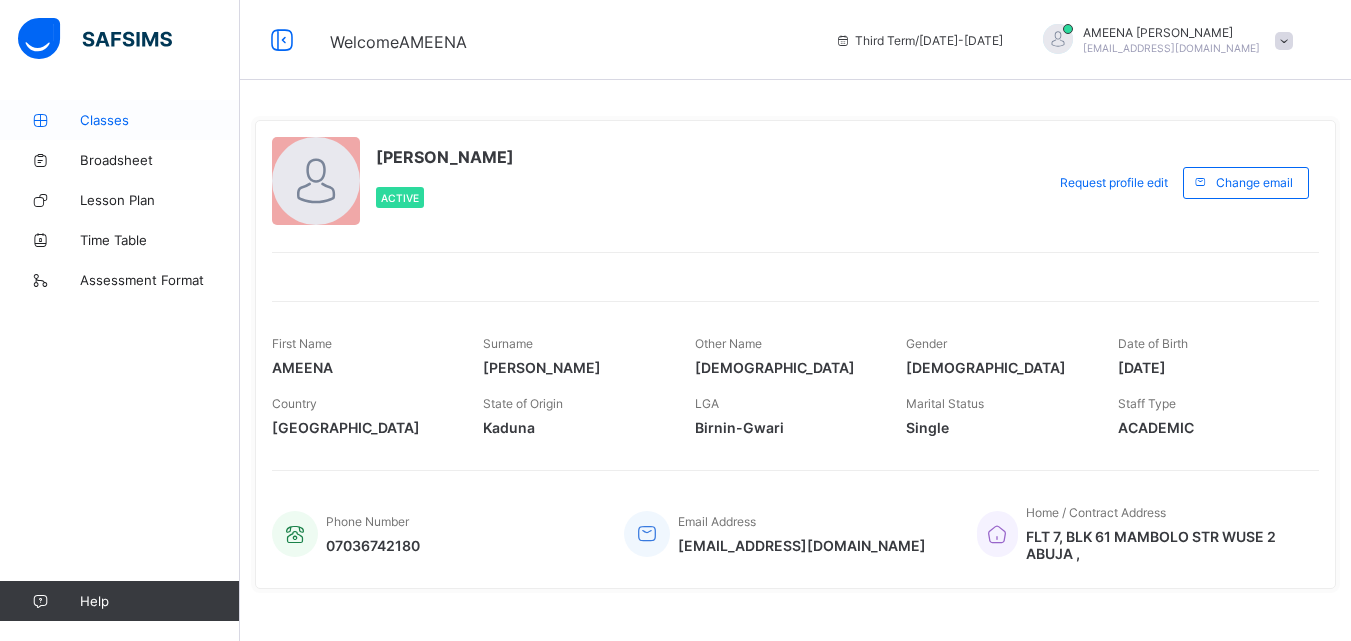 click on "Classes" at bounding box center [160, 120] 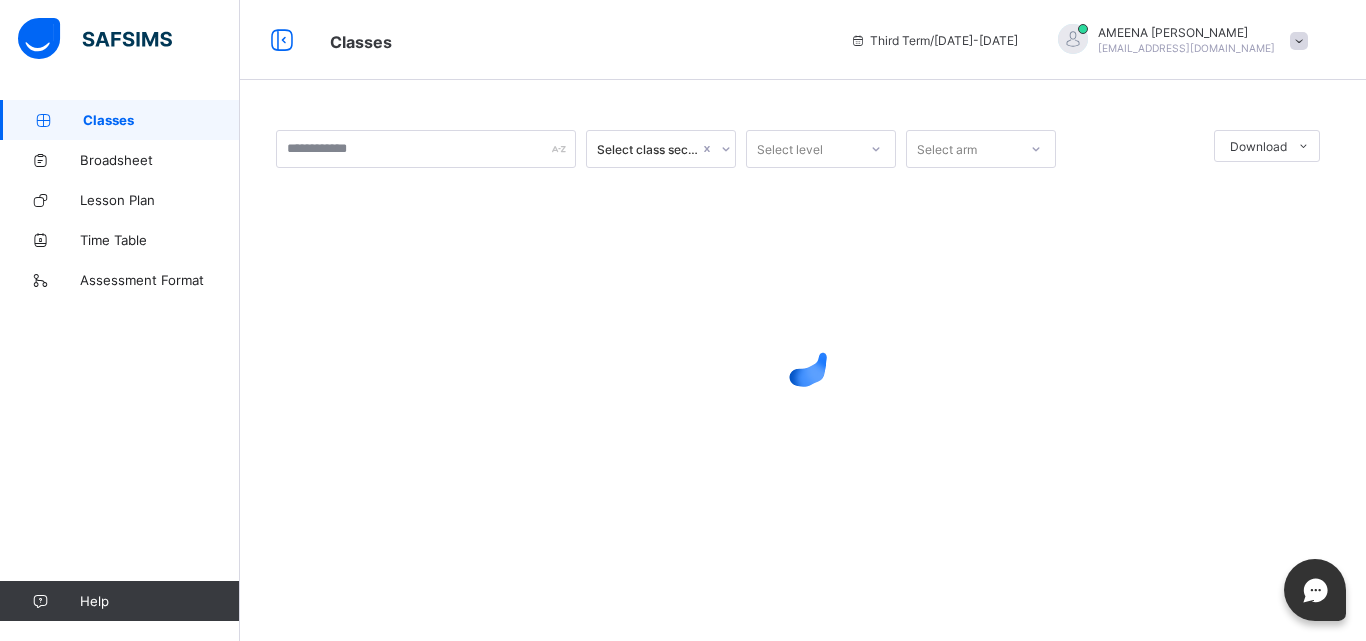 click on "Select class section Select level Select arm Download Pdf Report Excel Report × Form Teacher Select Form Teacher Select Assistant Form Teacher Cancel Save" at bounding box center [803, 339] 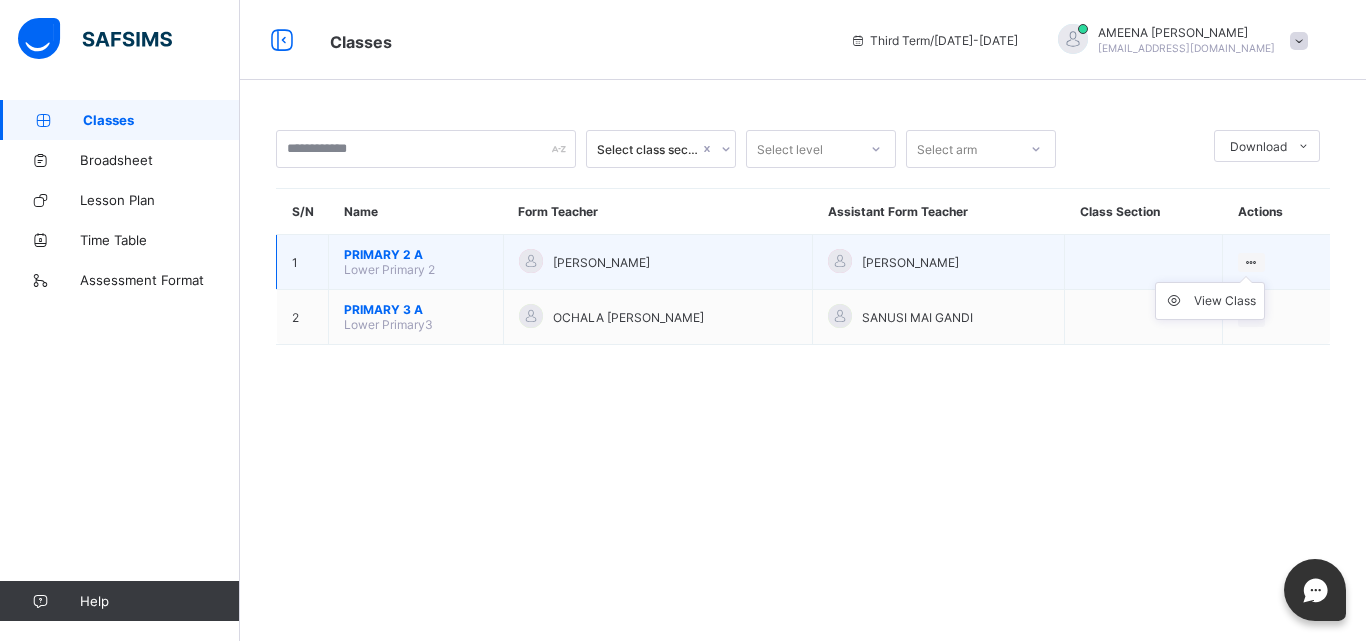 click on "View Class" at bounding box center (1210, 301) 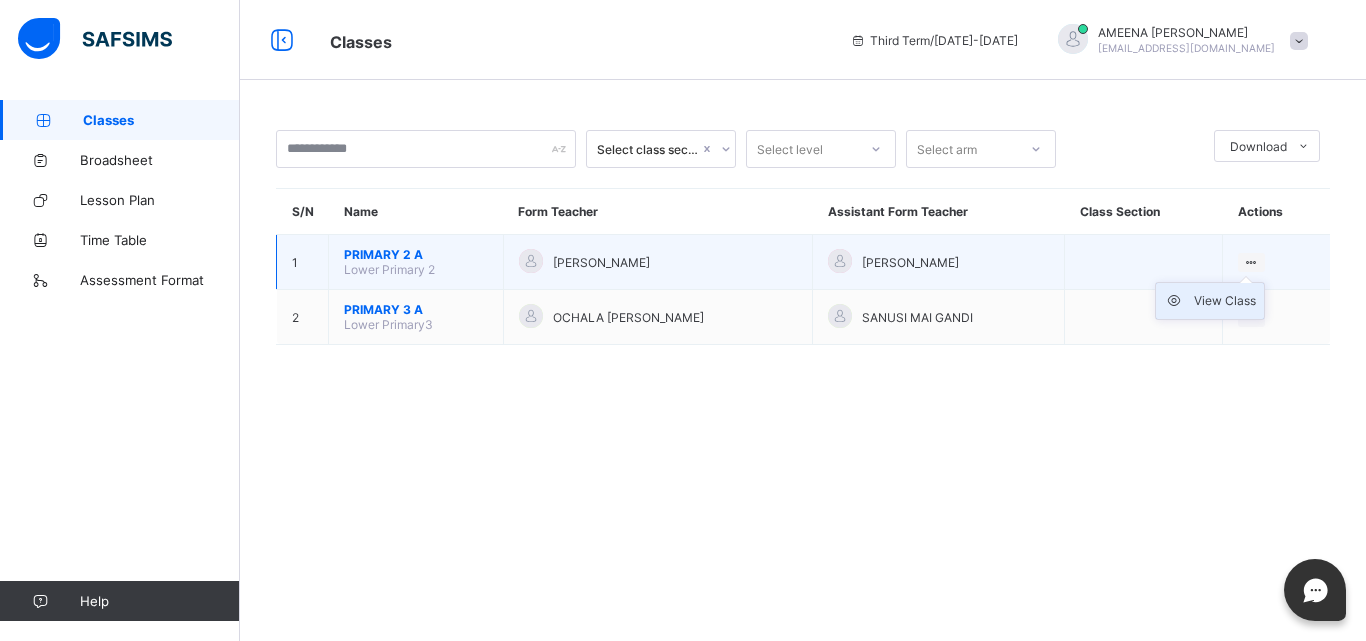 click on "View Class" at bounding box center (1225, 301) 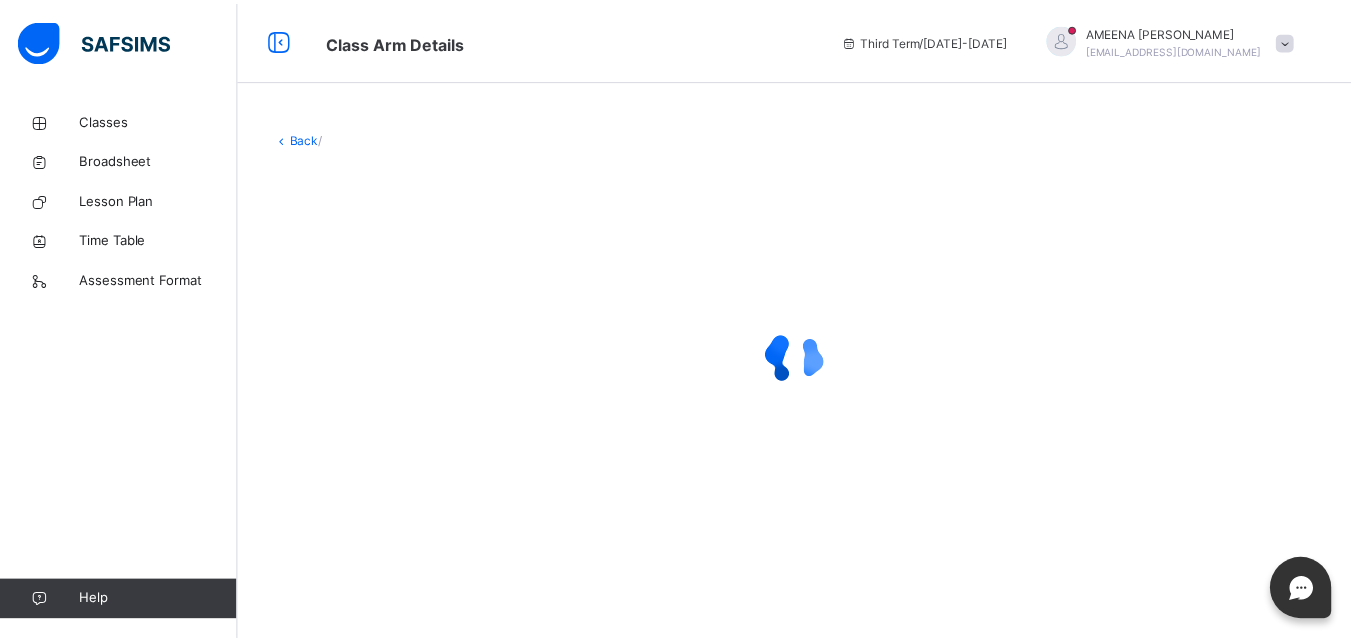 scroll, scrollTop: 0, scrollLeft: 0, axis: both 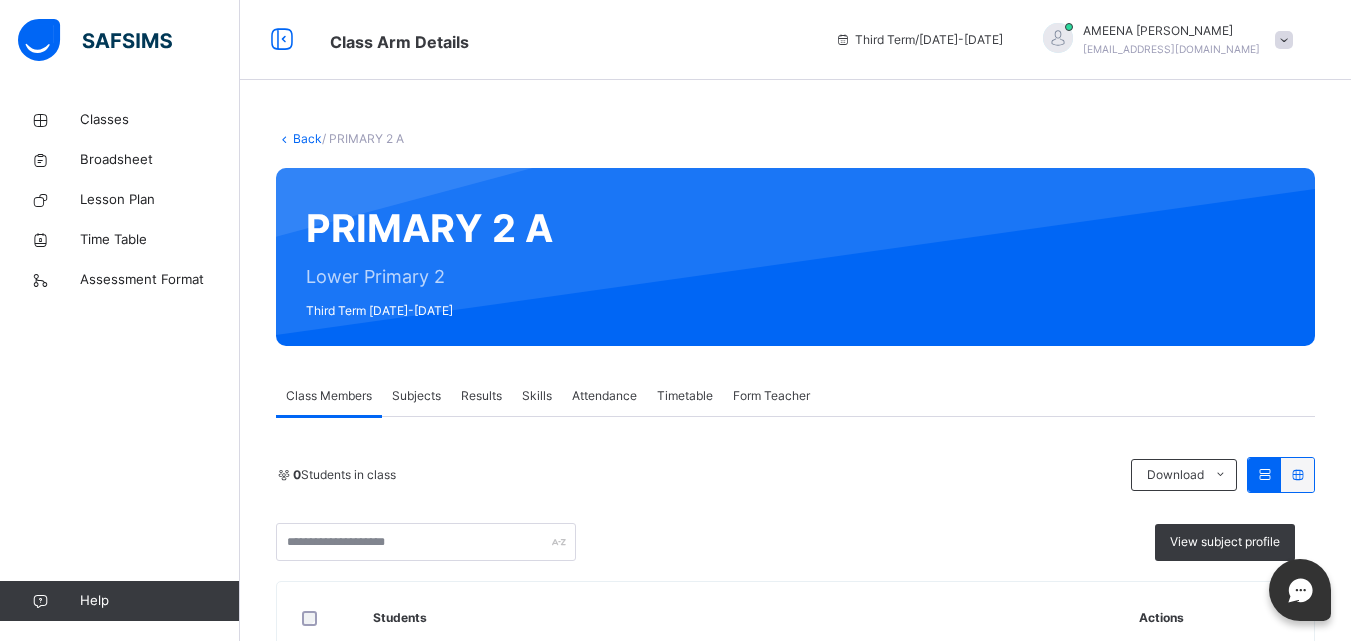 click on "Subjects" at bounding box center (416, 396) 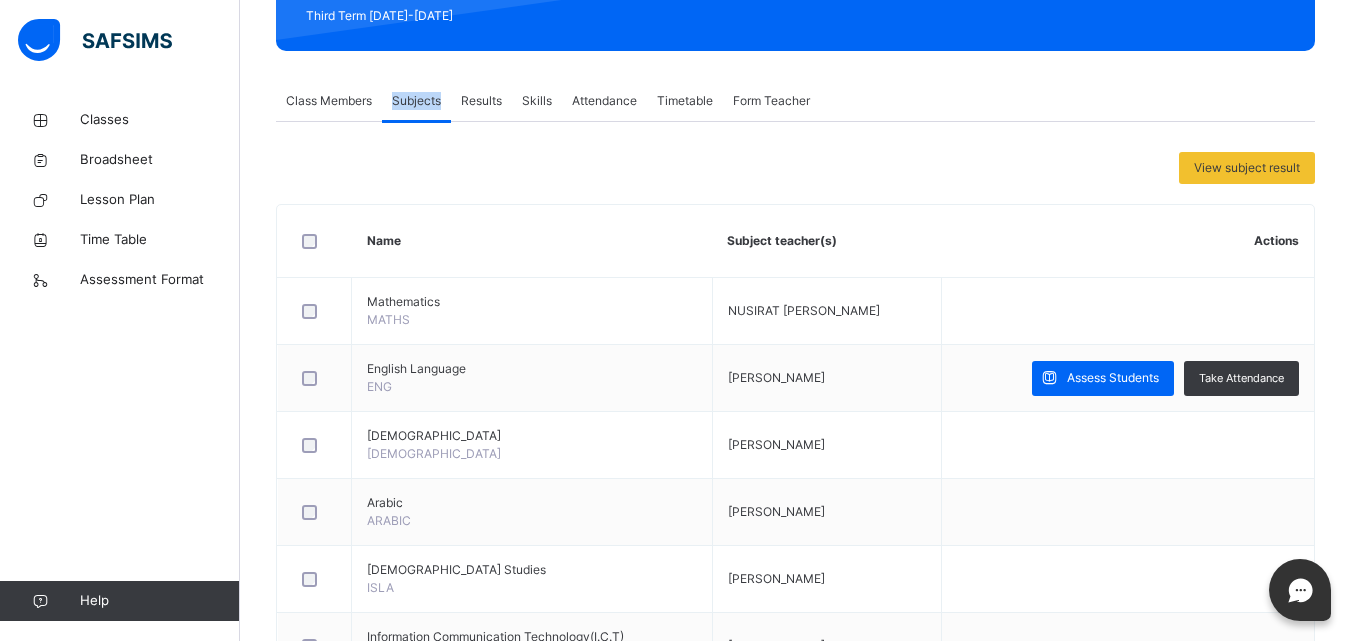 scroll, scrollTop: 320, scrollLeft: 0, axis: vertical 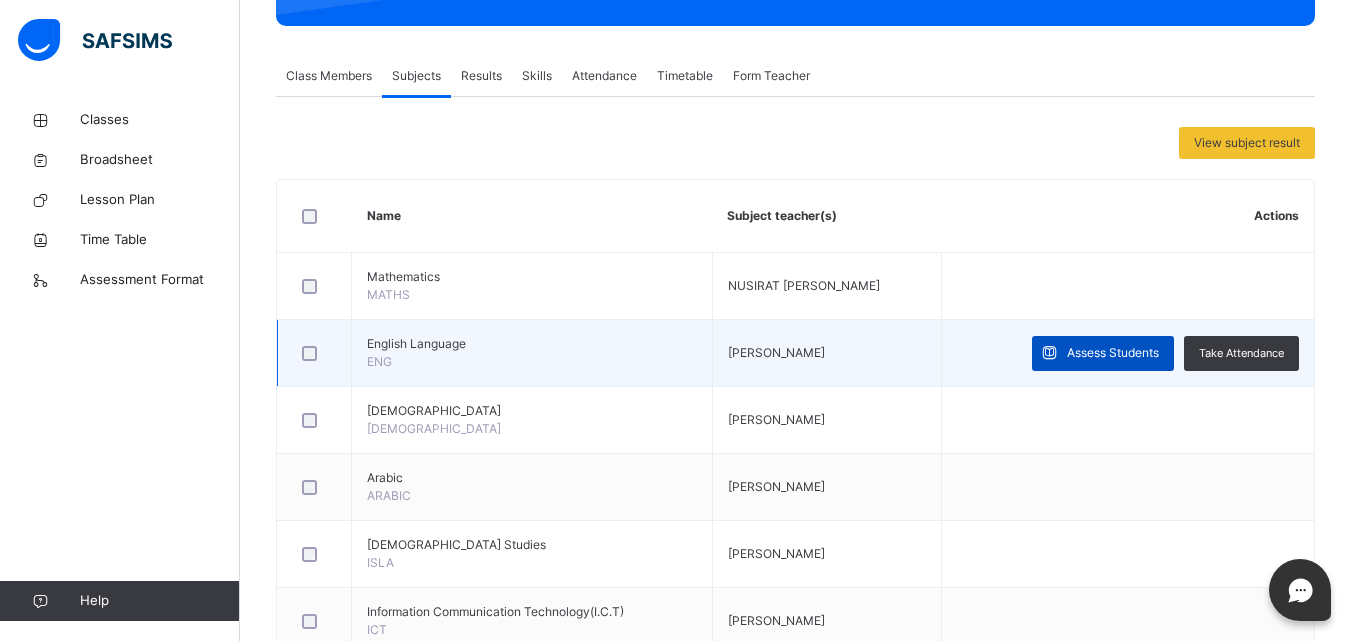 click on "Assess Students" at bounding box center (1113, 353) 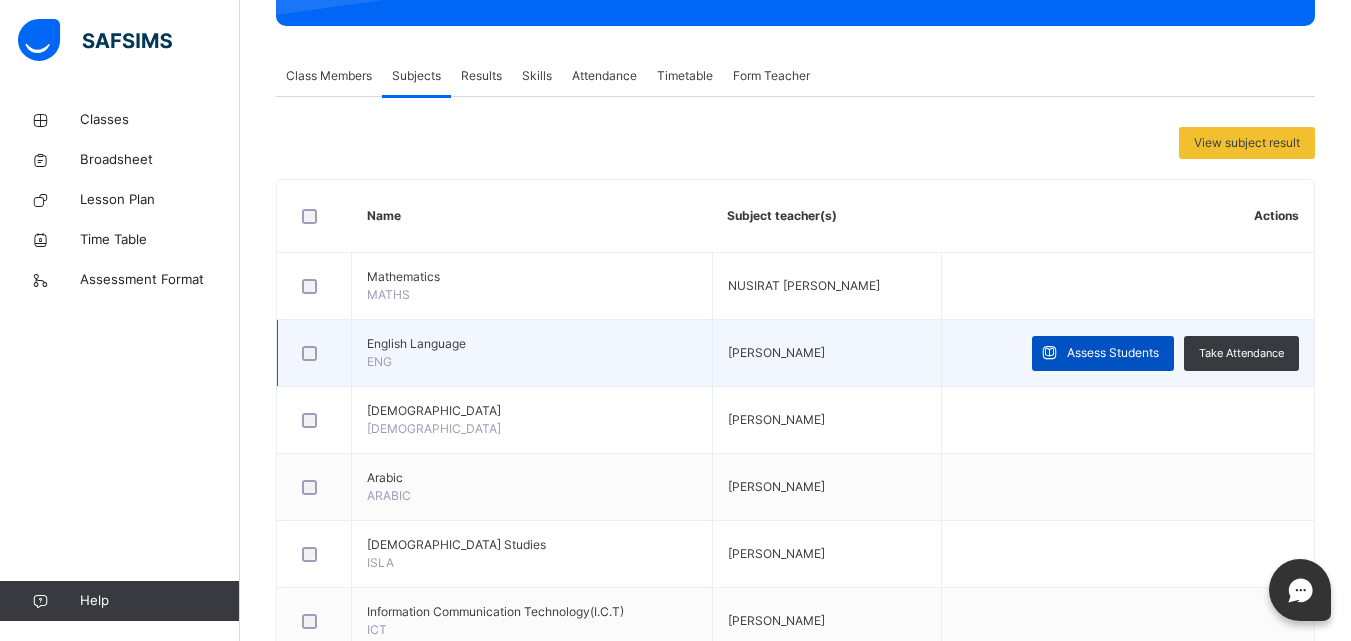 click on "Assess Students" at bounding box center [1113, 353] 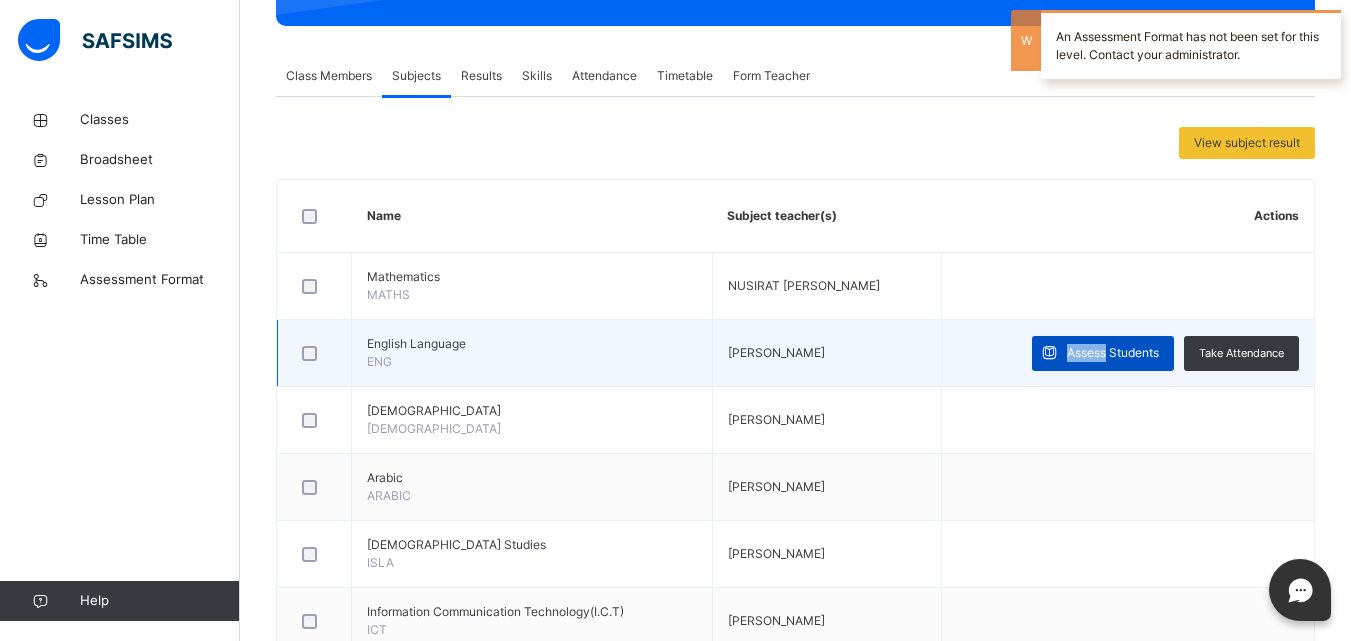 click on "Assess Students" at bounding box center (1113, 353) 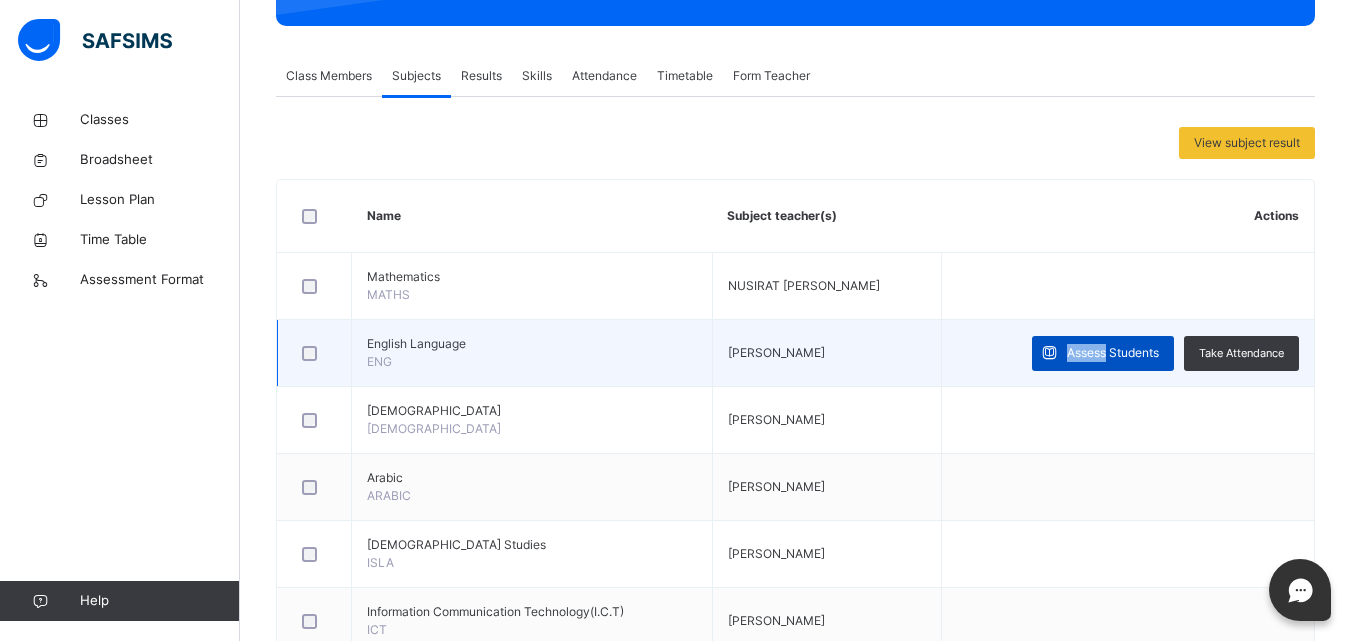 click on "Assess Students" at bounding box center (1113, 353) 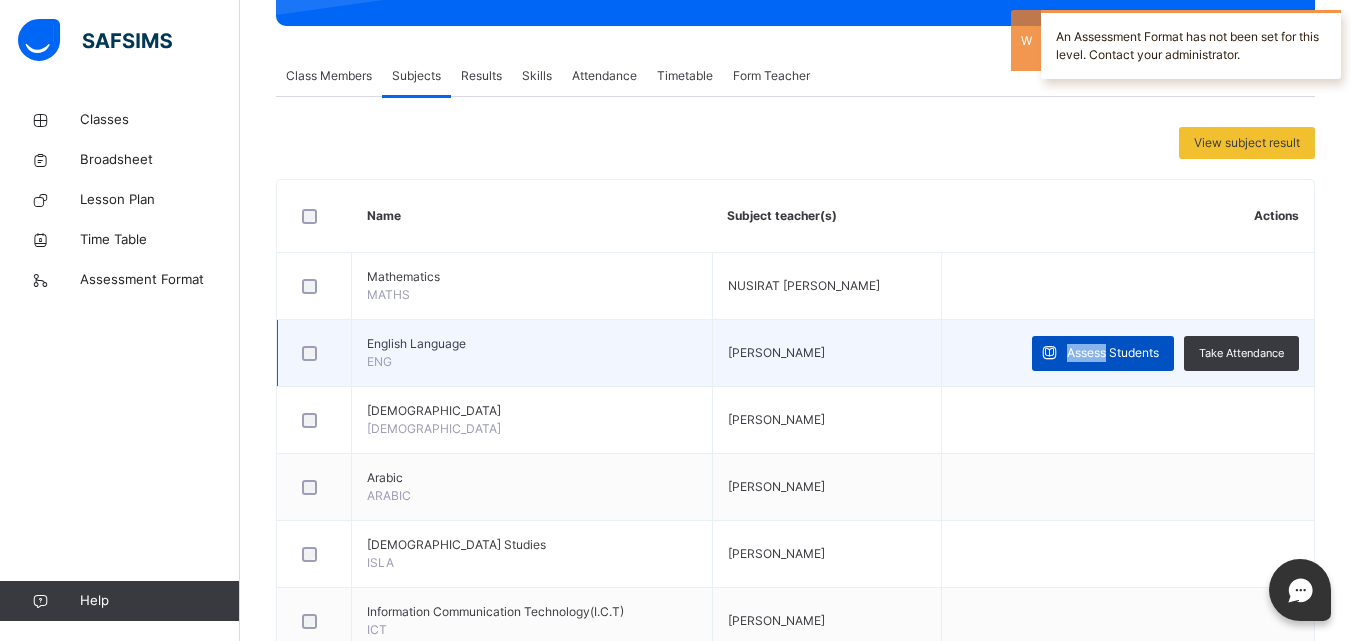 click on "Assess Students" at bounding box center (1113, 353) 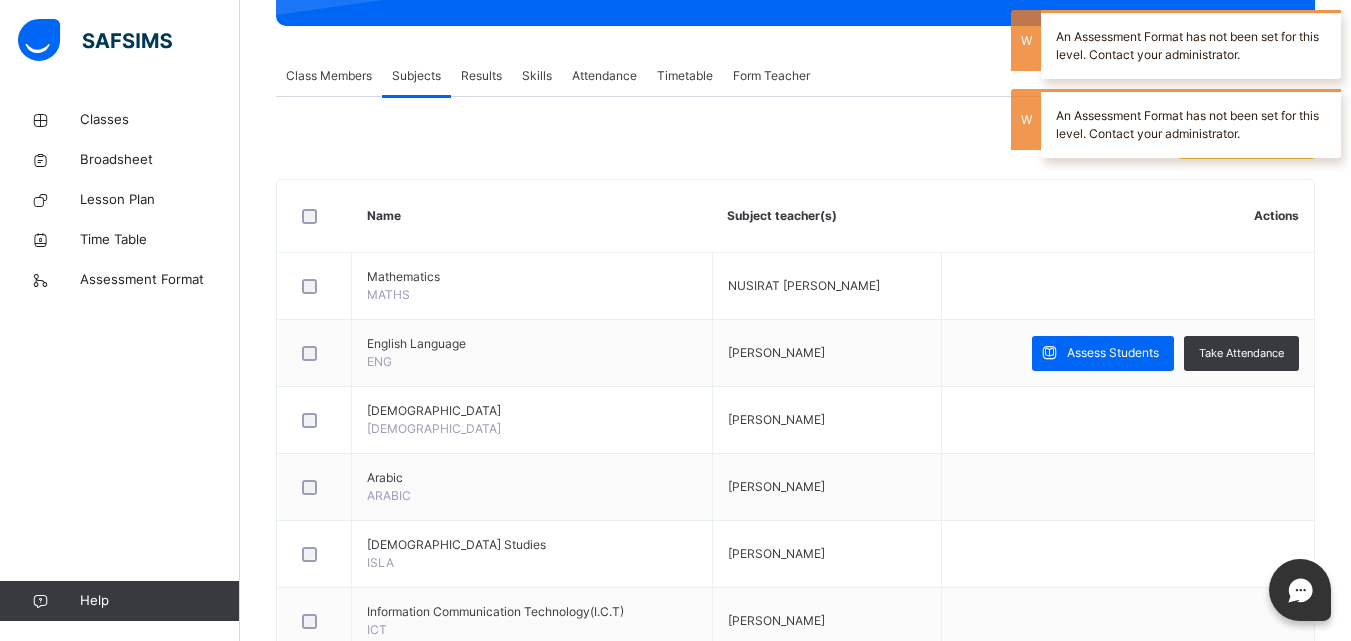 click on "Class Members Subjects Results Skills Attendance Timetable Form Teacher" at bounding box center (795, 76) 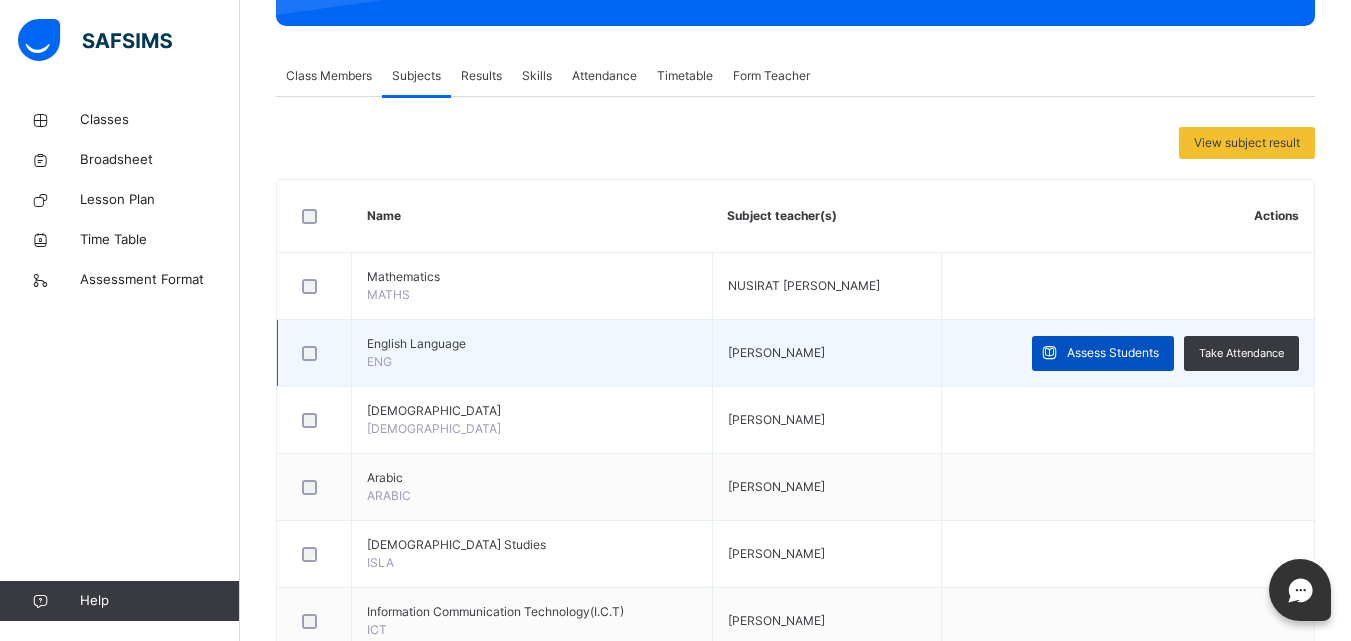 click on "Assess Students" at bounding box center [1103, 353] 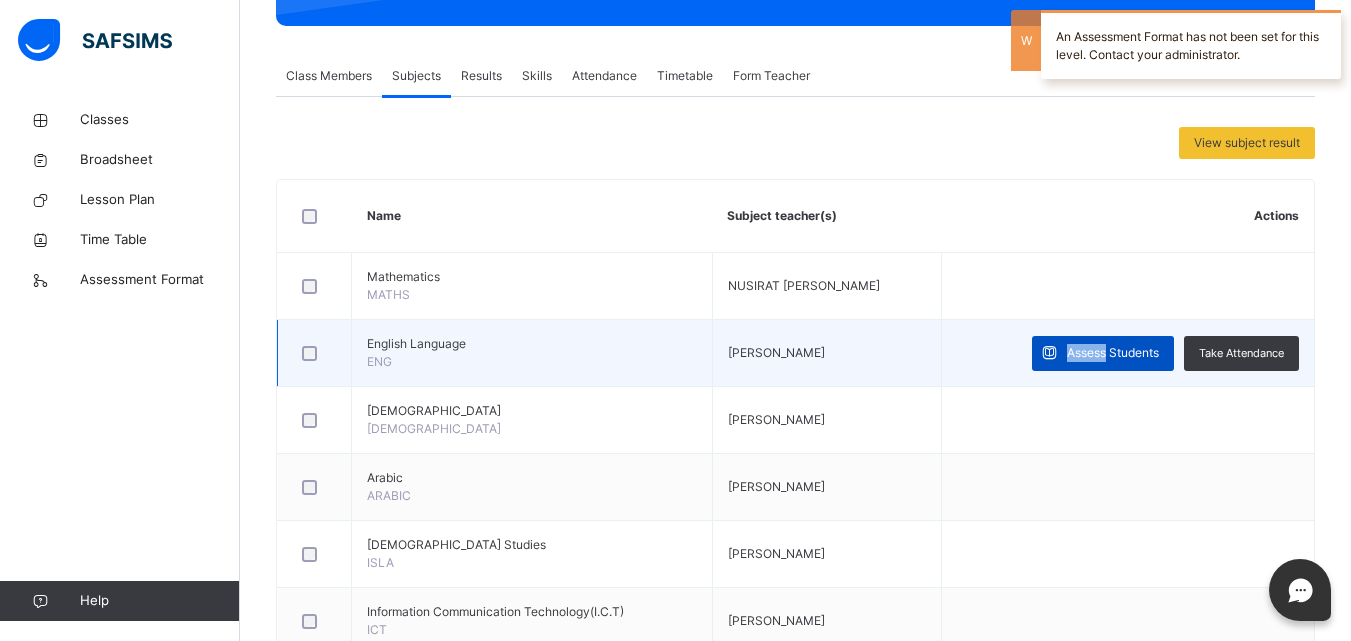 click on "Assess Students" at bounding box center (1103, 353) 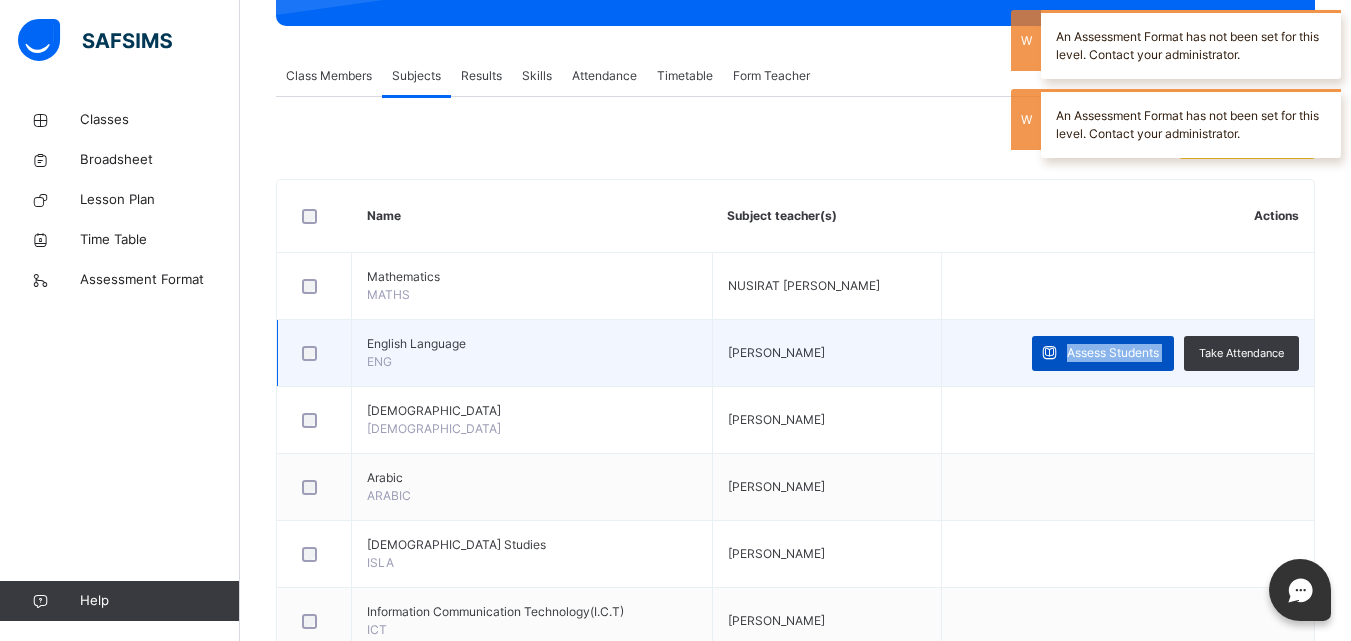 click on "Assess Students" at bounding box center (1103, 353) 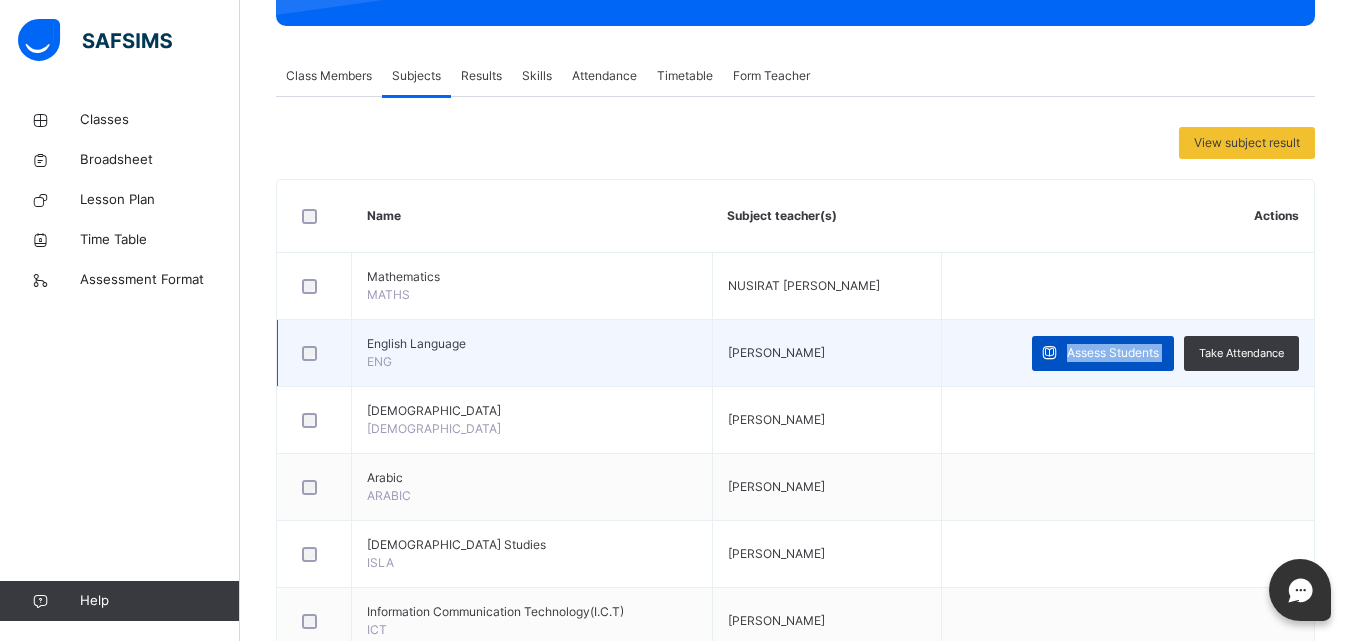 click on "Assess Students" at bounding box center [1113, 353] 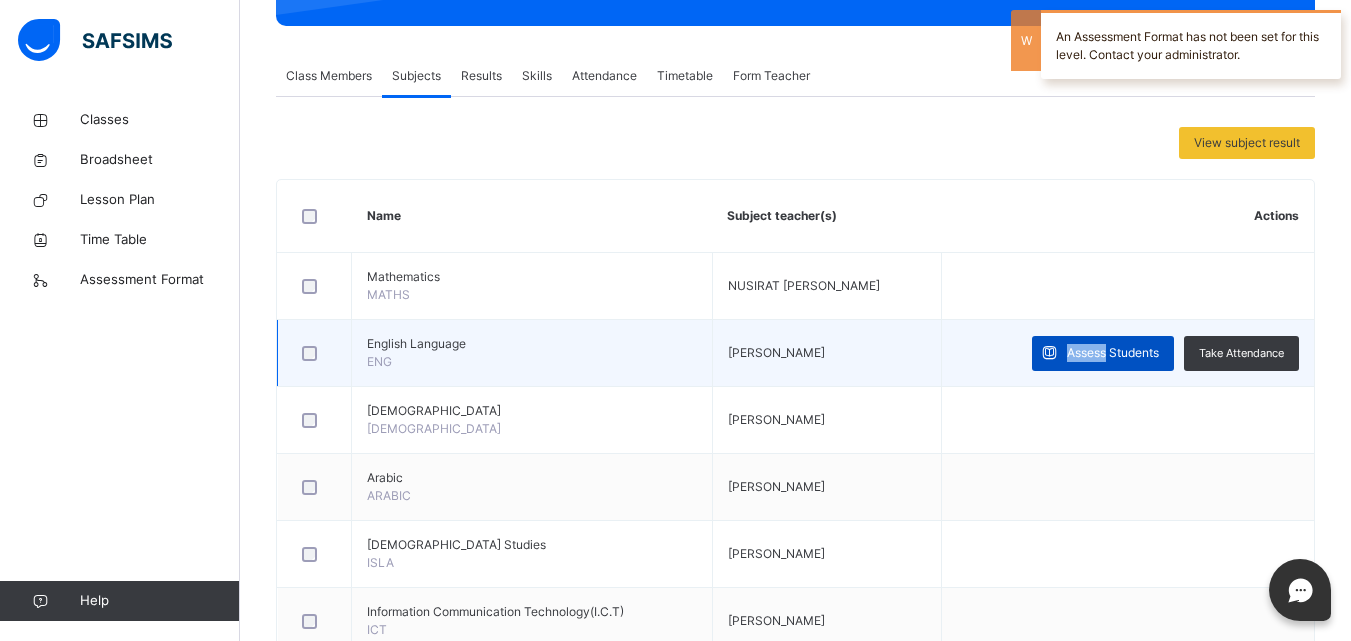 click on "Assess Students" at bounding box center (1113, 353) 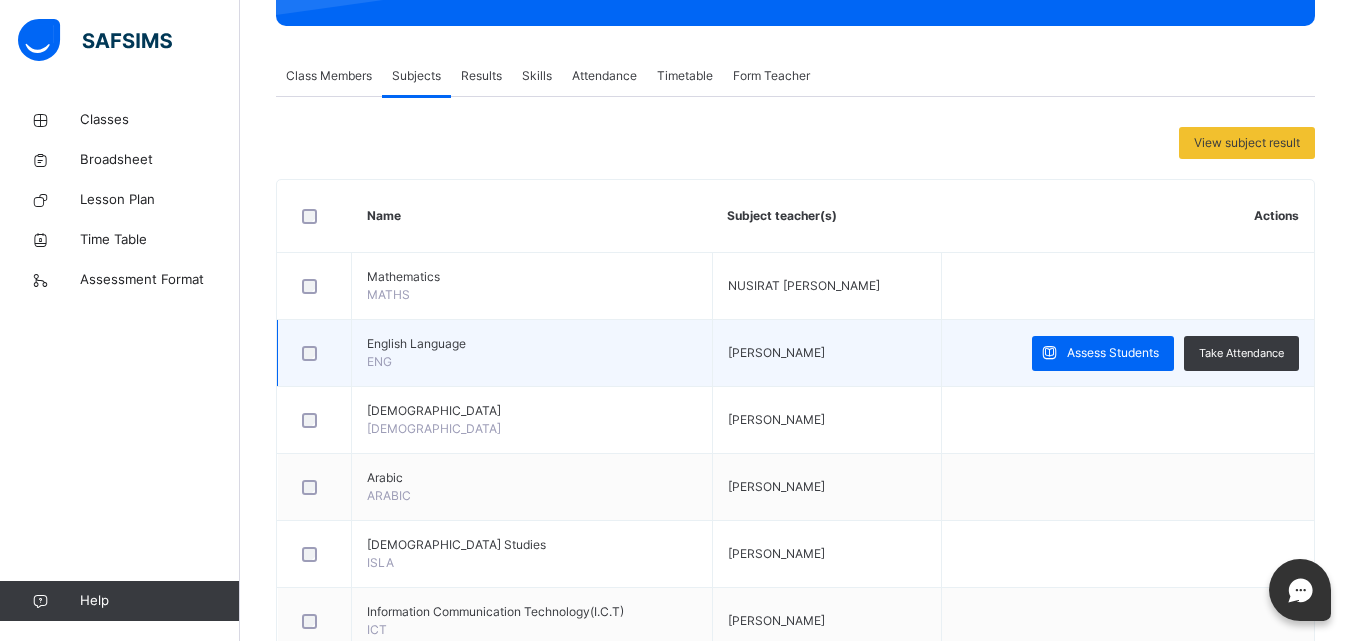 click on "[PERSON_NAME]" at bounding box center [776, 352] 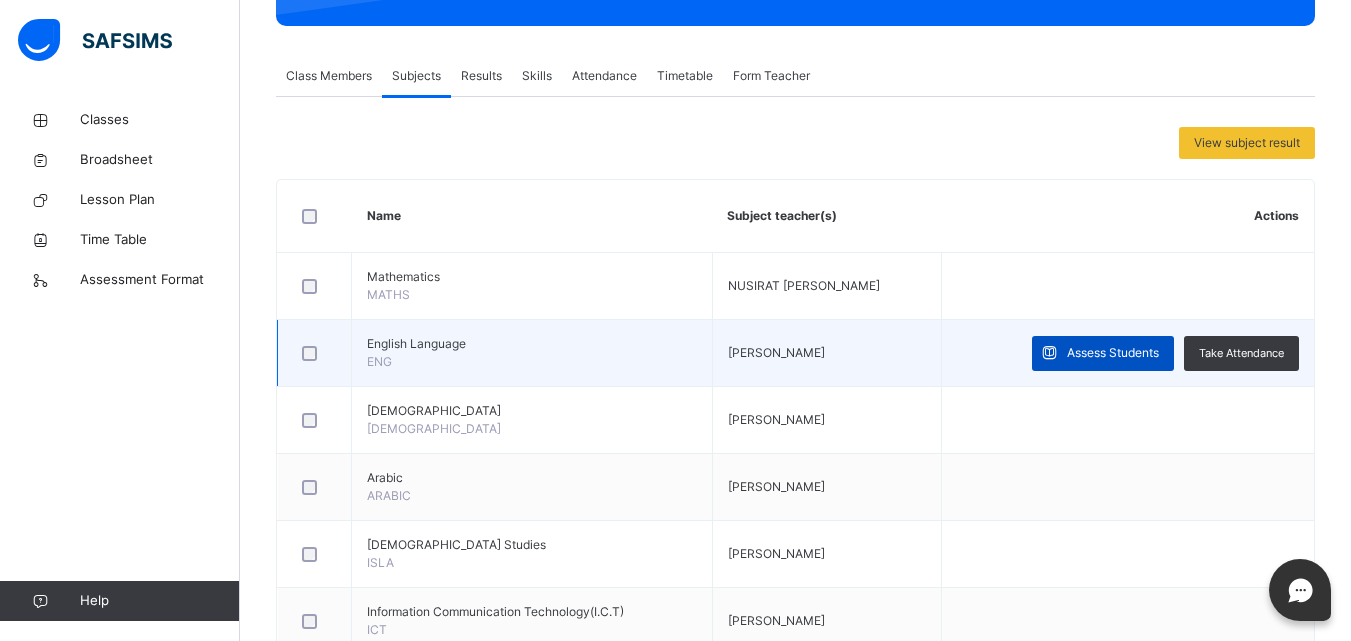 click on "Assess Students" at bounding box center (1113, 353) 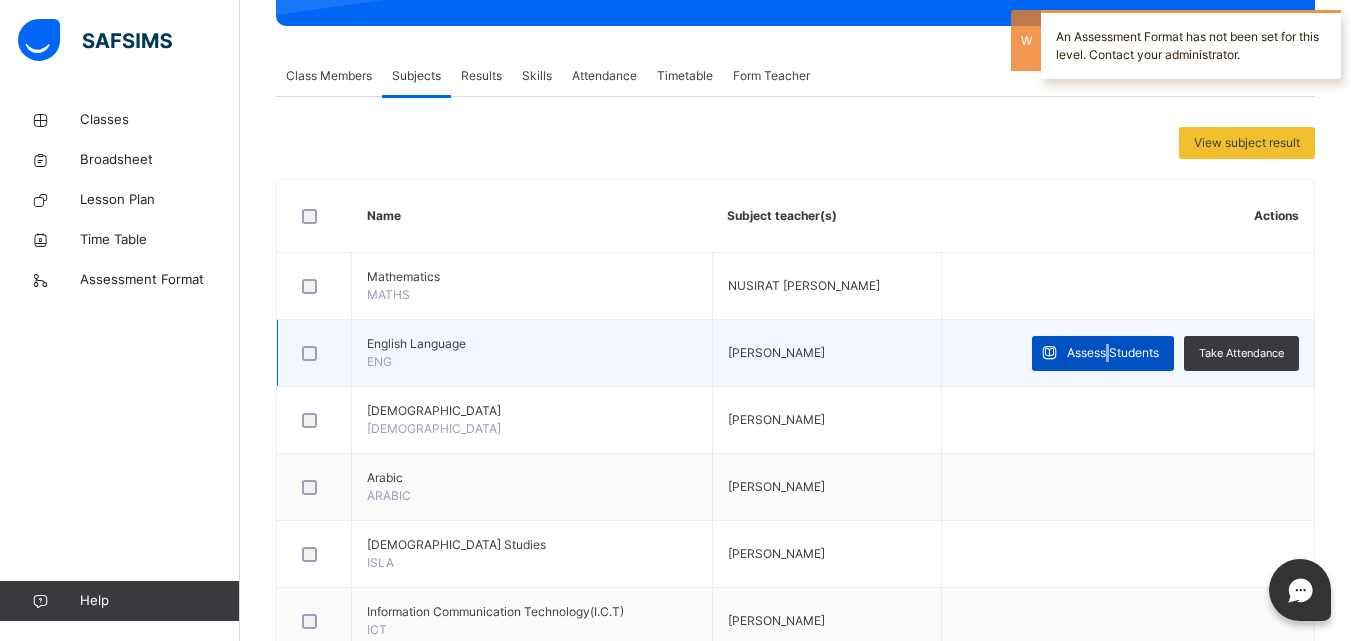 click on "Assess Students" at bounding box center [1113, 353] 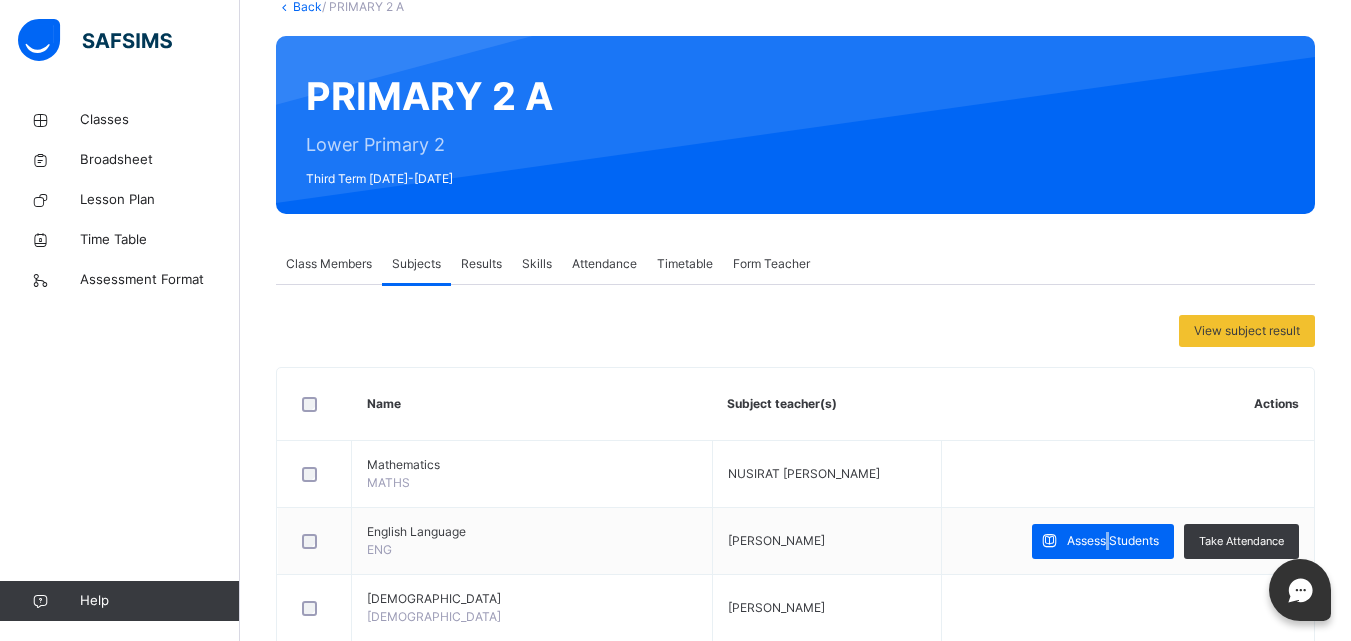 scroll, scrollTop: 120, scrollLeft: 0, axis: vertical 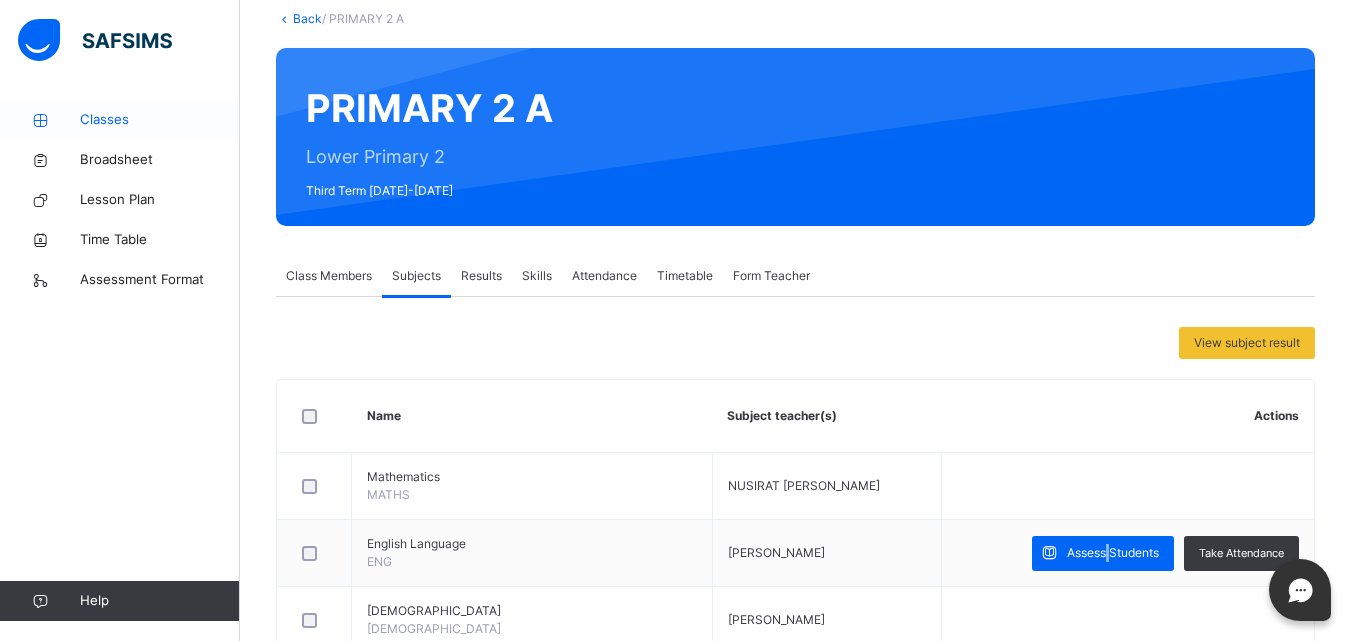 click on "Classes" at bounding box center [160, 120] 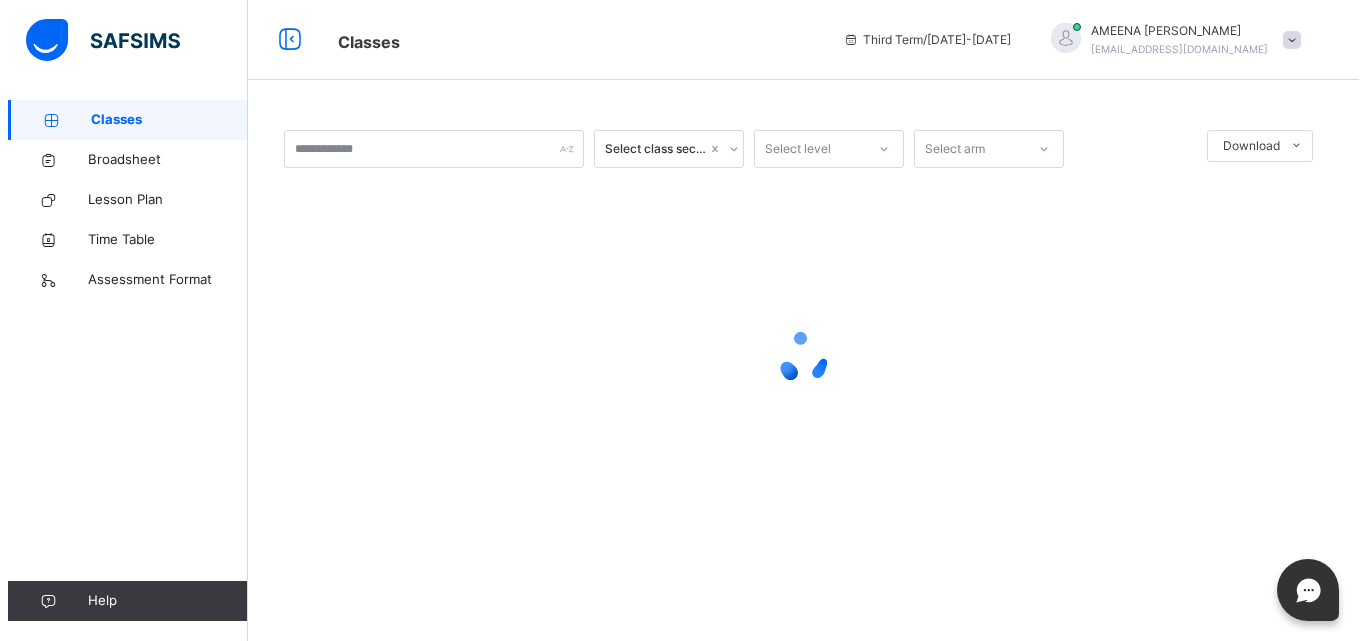 scroll, scrollTop: 0, scrollLeft: 0, axis: both 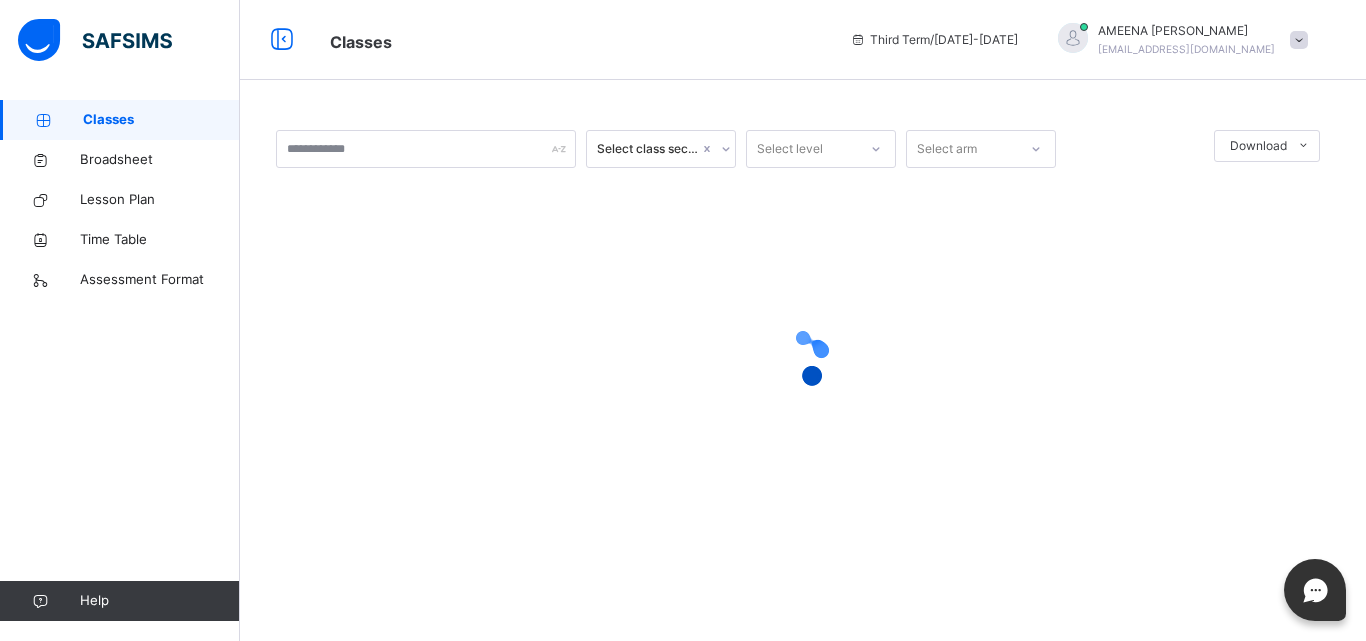click on "Classes" at bounding box center [161, 120] 